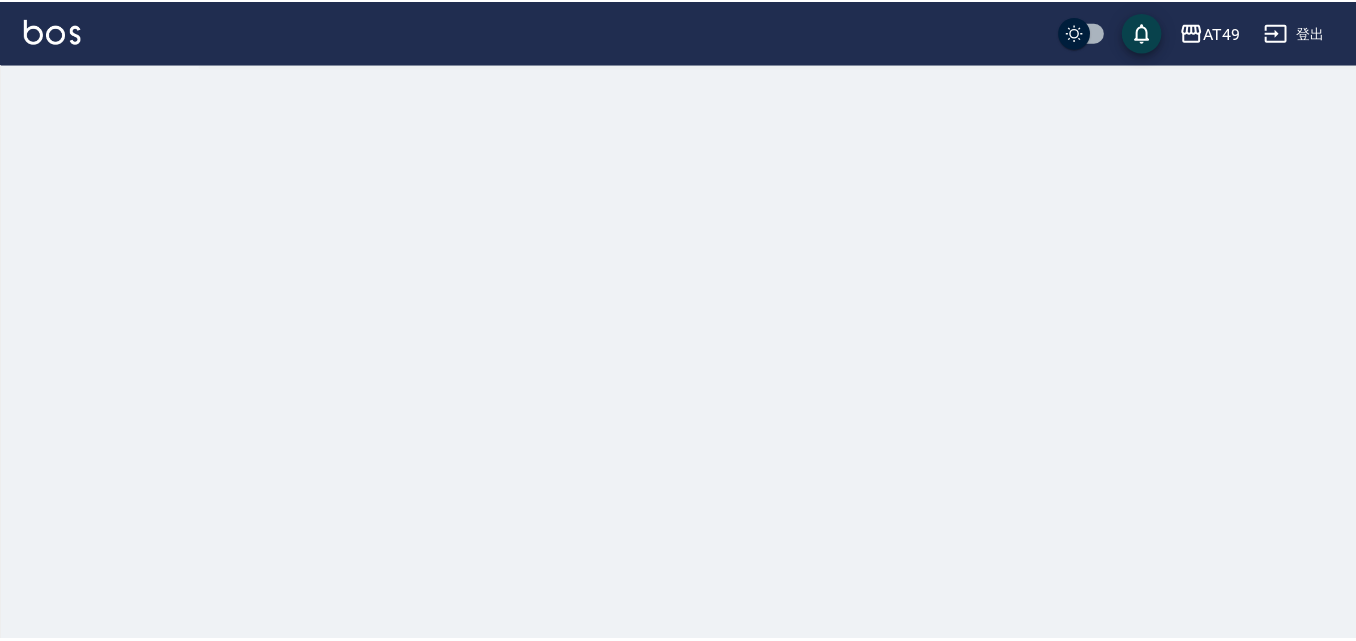 scroll, scrollTop: 0, scrollLeft: 0, axis: both 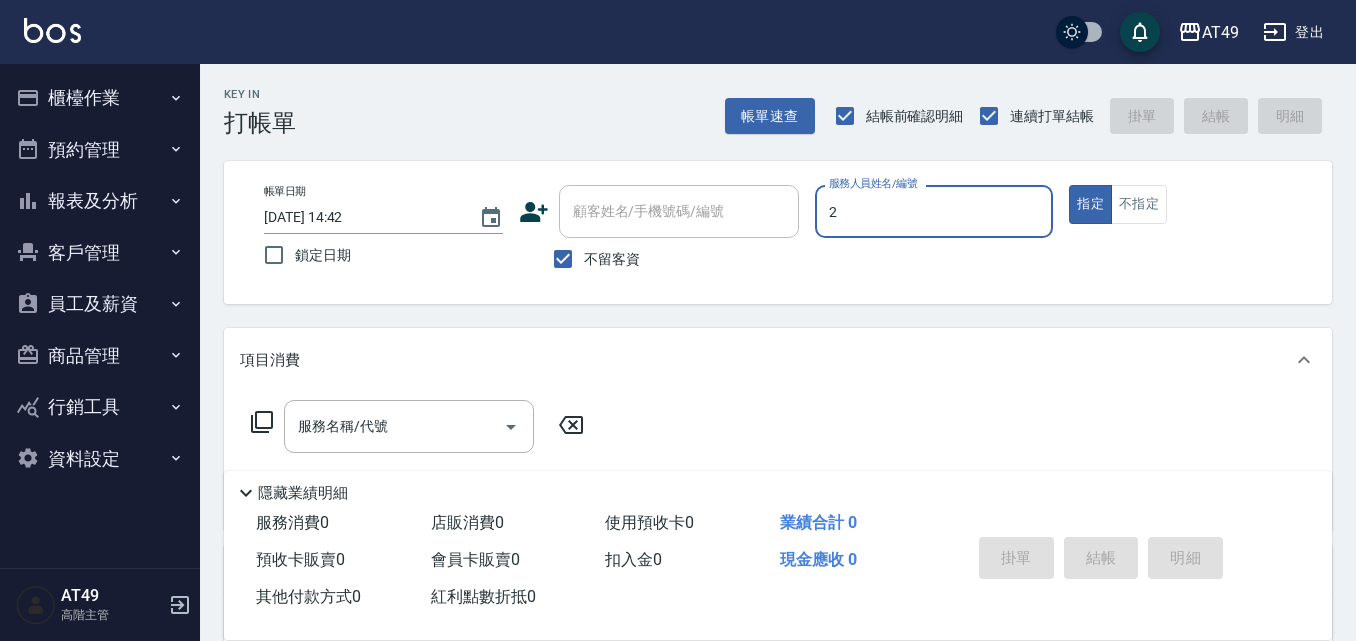 type on "2" 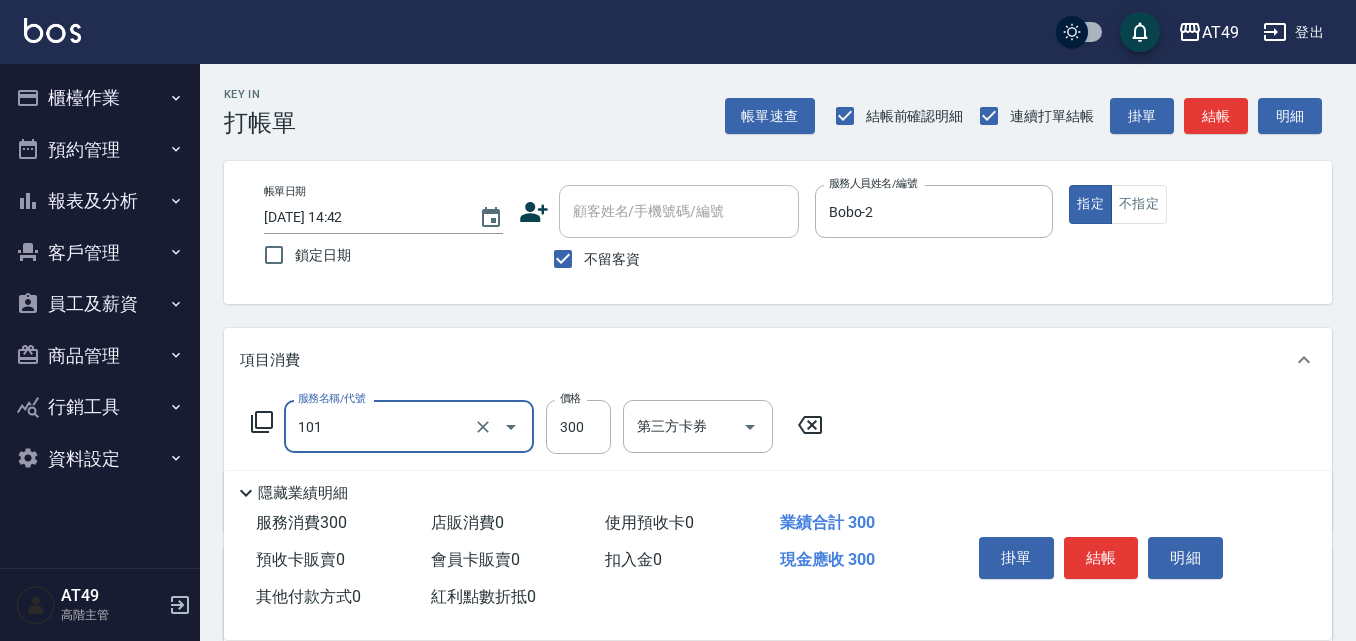 type on "一般洗髮(101)" 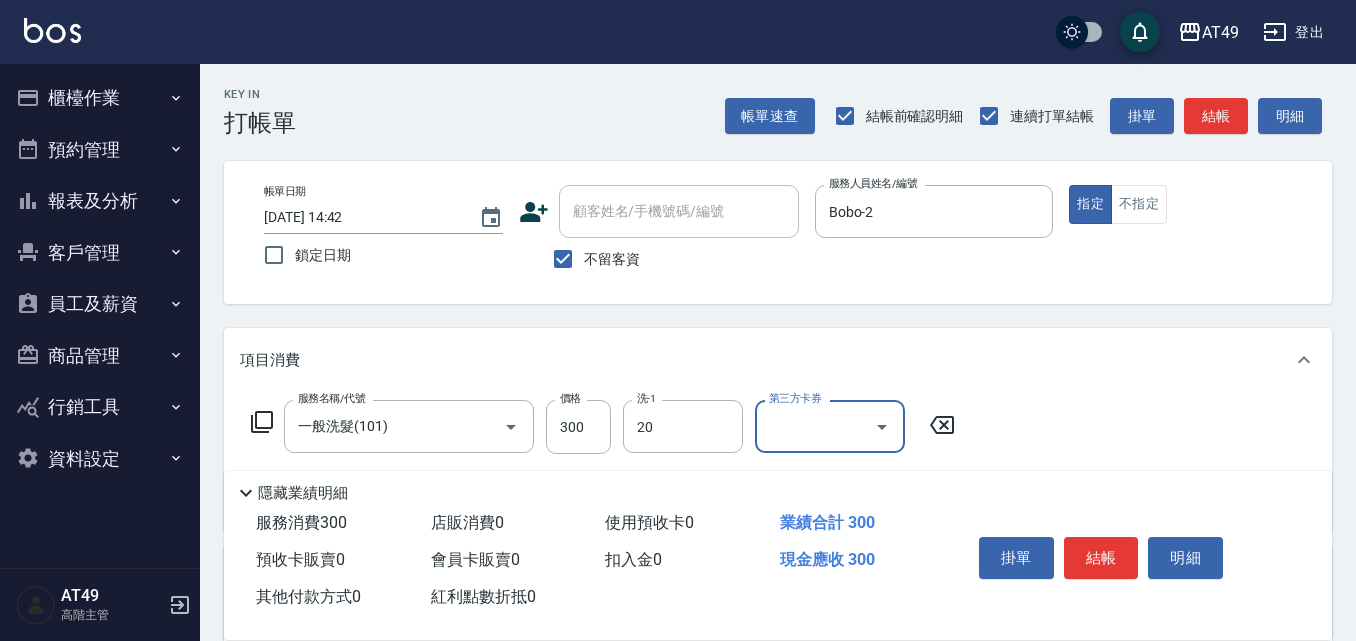 type on "卉卉-20" 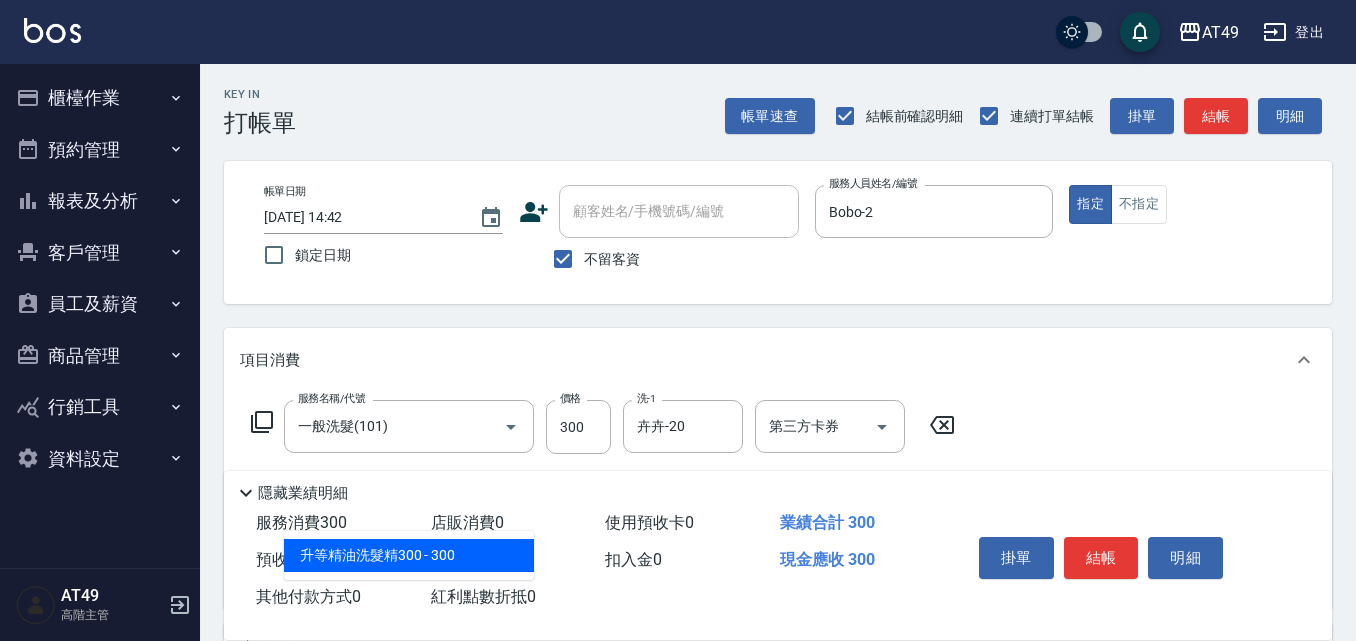 type on "升等精油洗髮精300(102)" 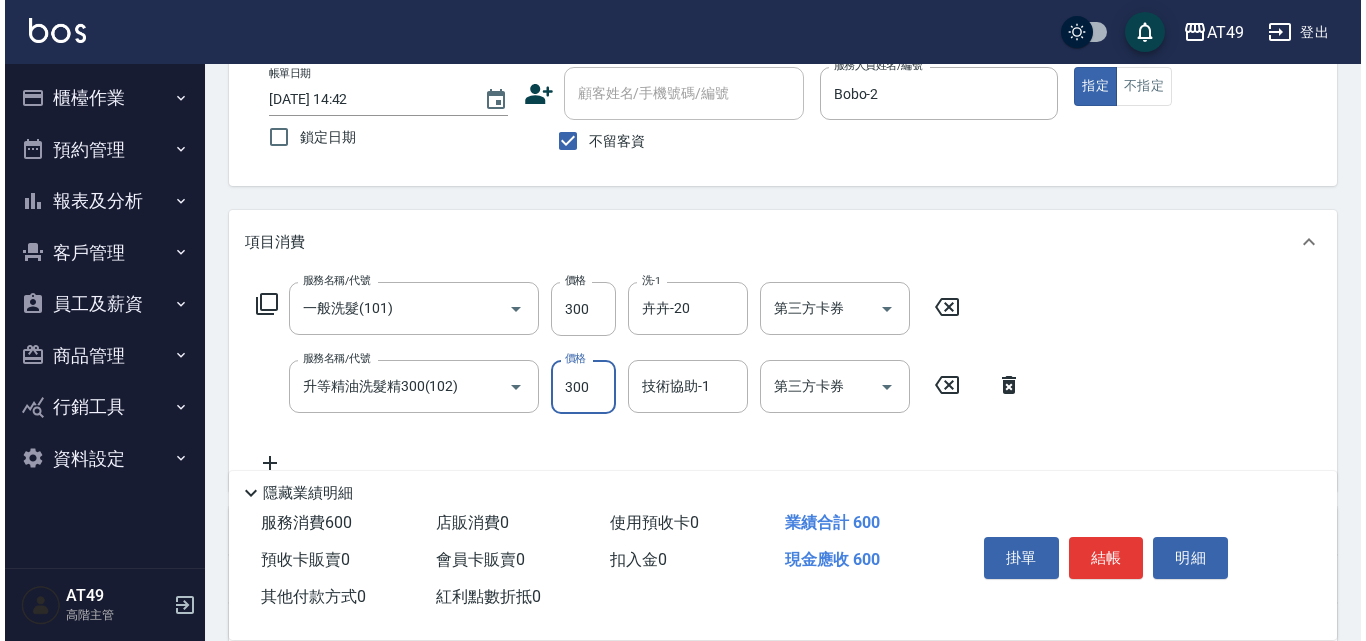 scroll, scrollTop: 368, scrollLeft: 0, axis: vertical 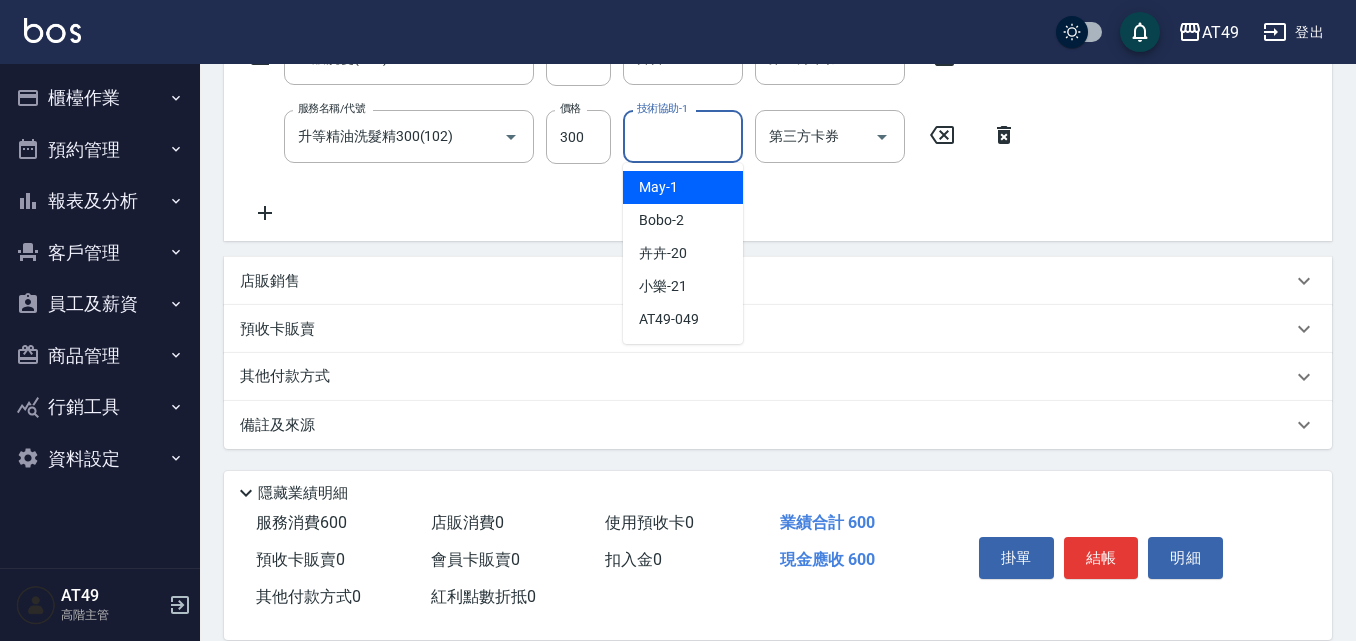 click on "技術協助-1" at bounding box center (683, 136) 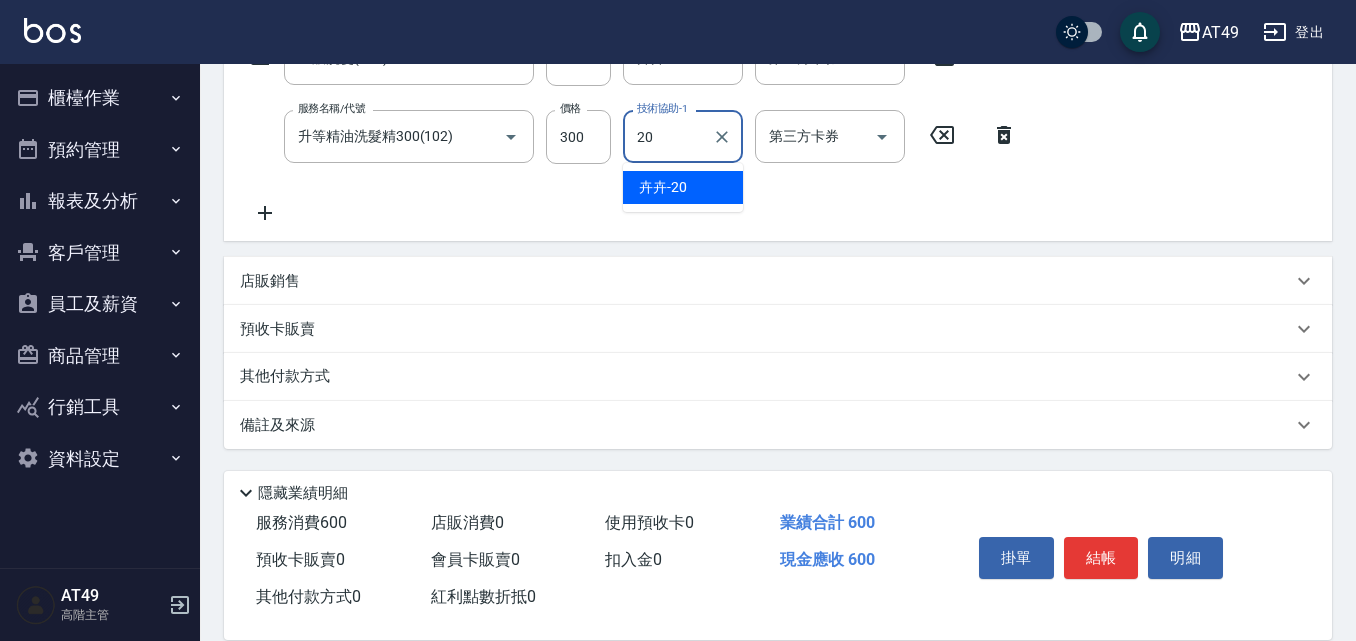 type on "卉卉-20" 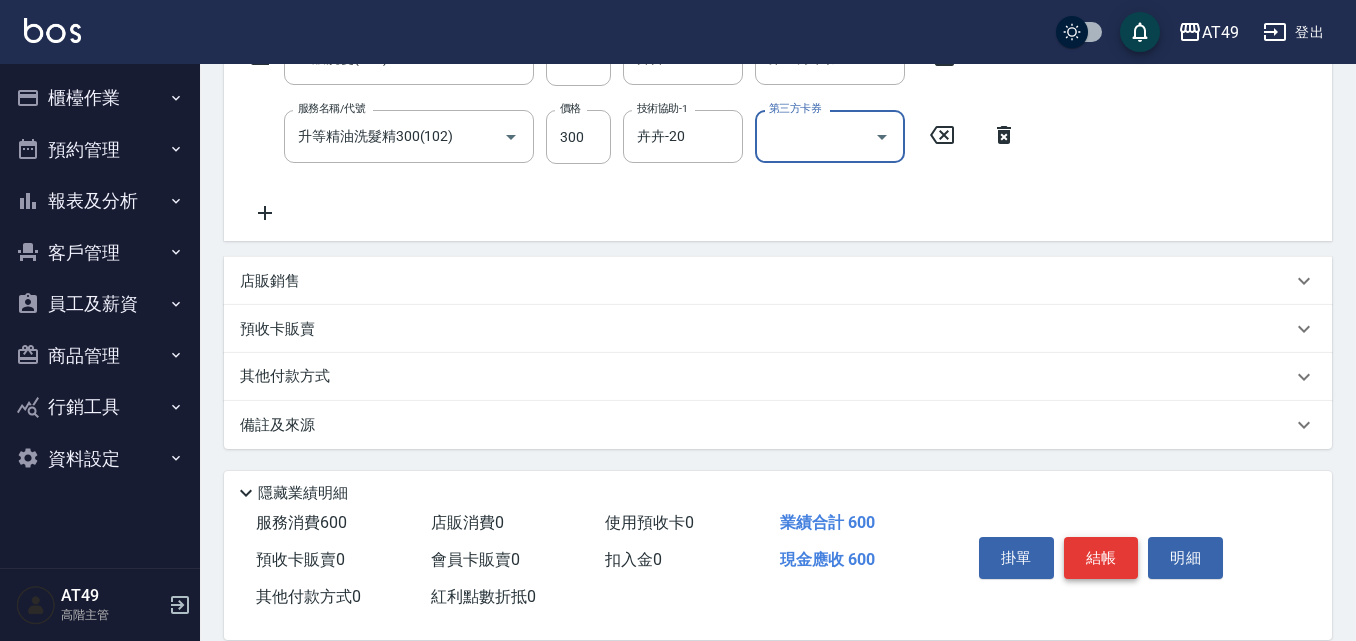 click on "結帳" at bounding box center (1101, 558) 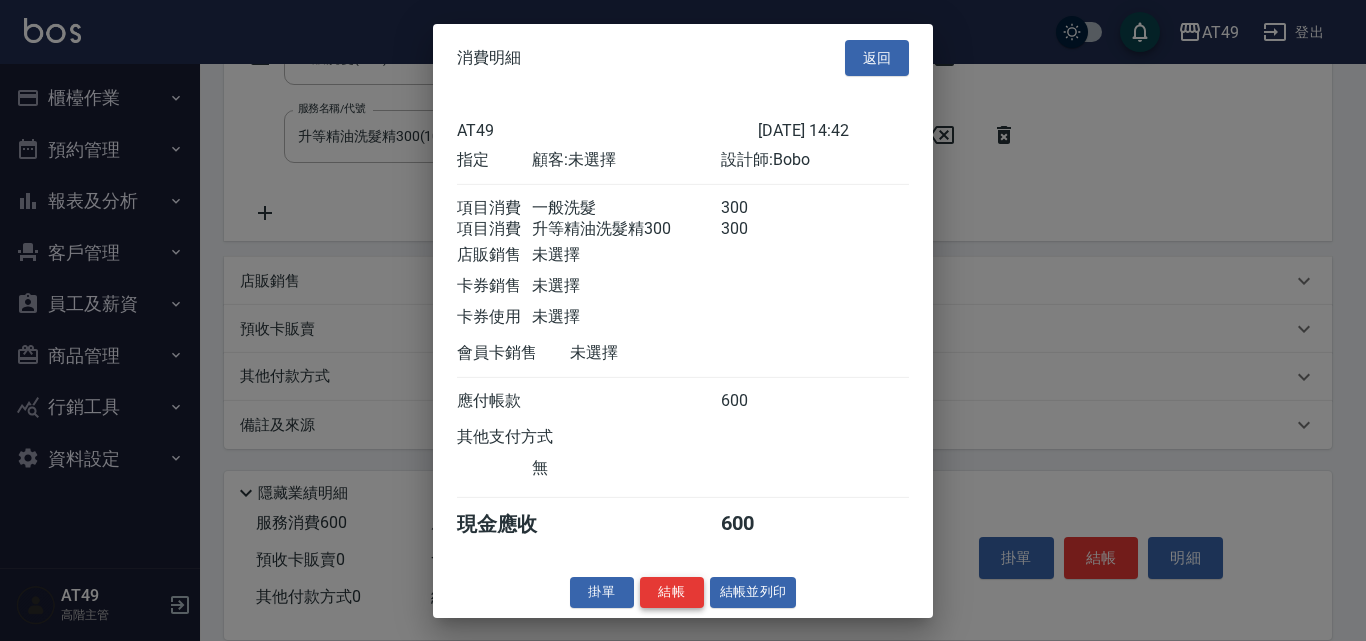 click on "結帳" at bounding box center [672, 592] 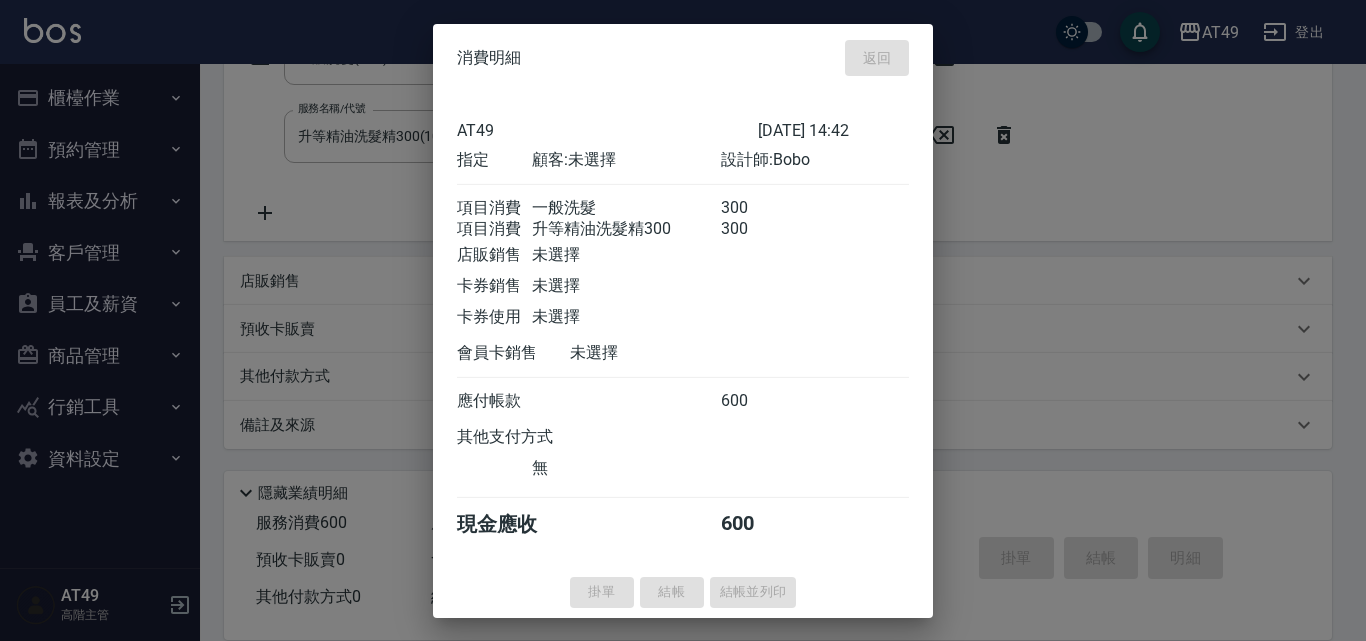 type 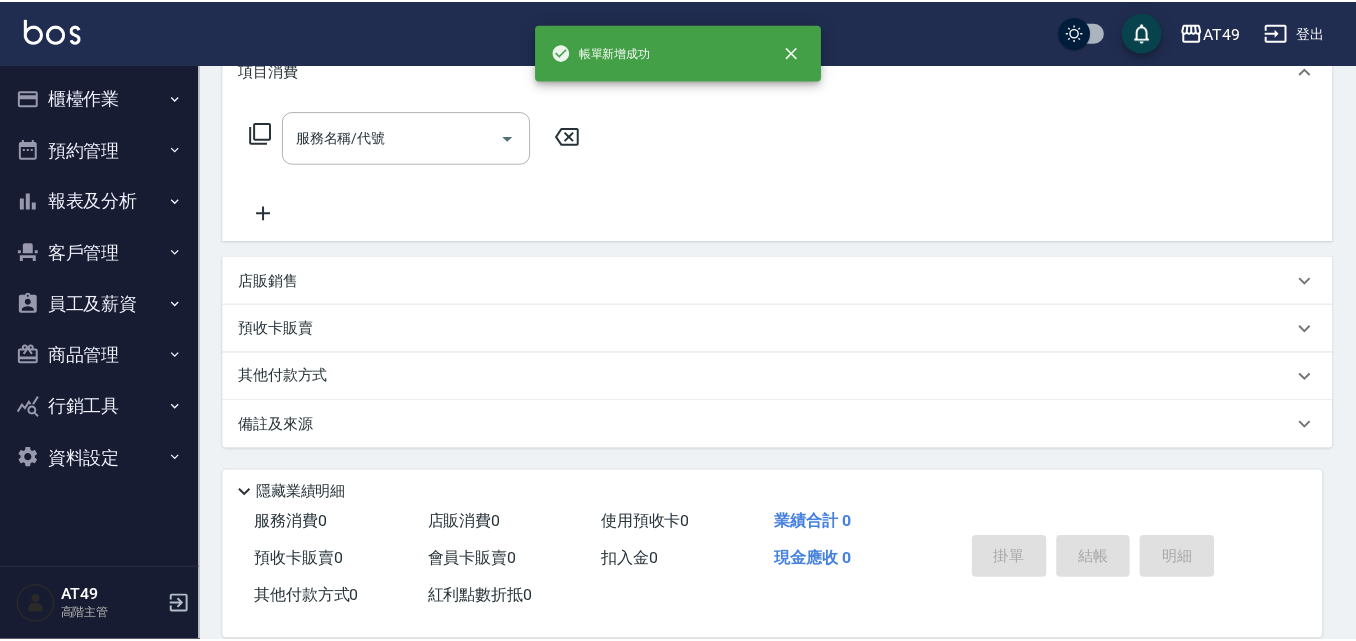 scroll, scrollTop: 0, scrollLeft: 0, axis: both 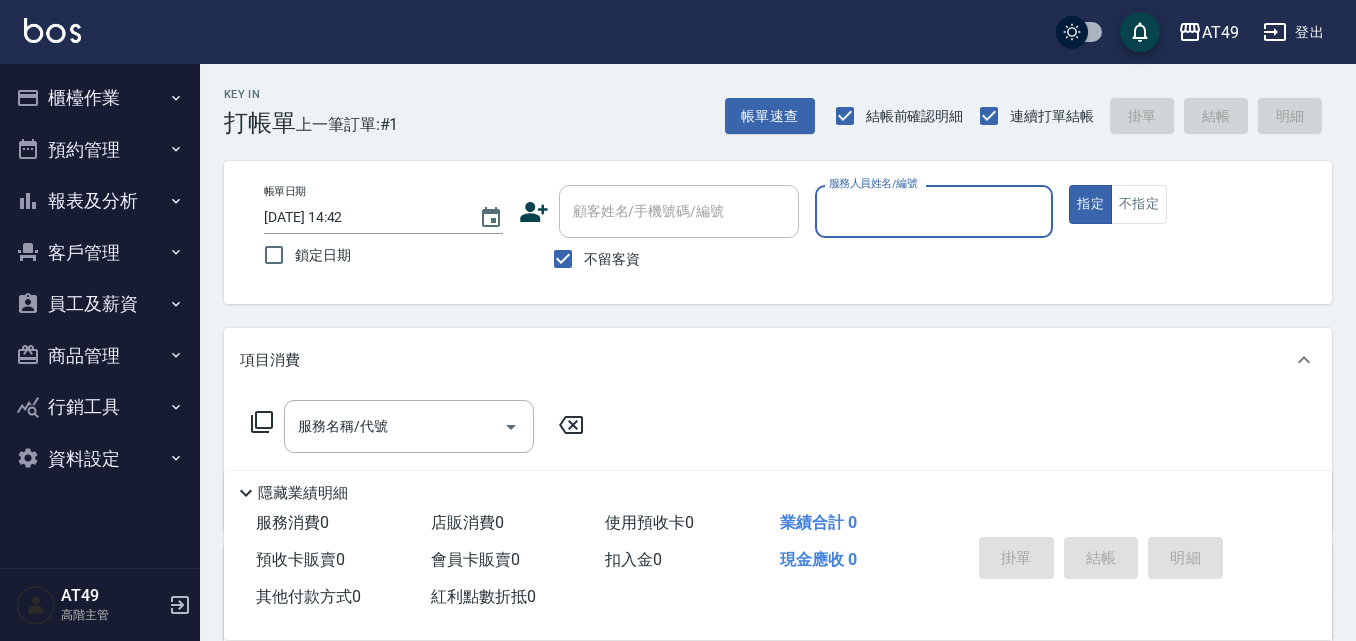 click on "服務人員姓名/編號" at bounding box center [934, 211] 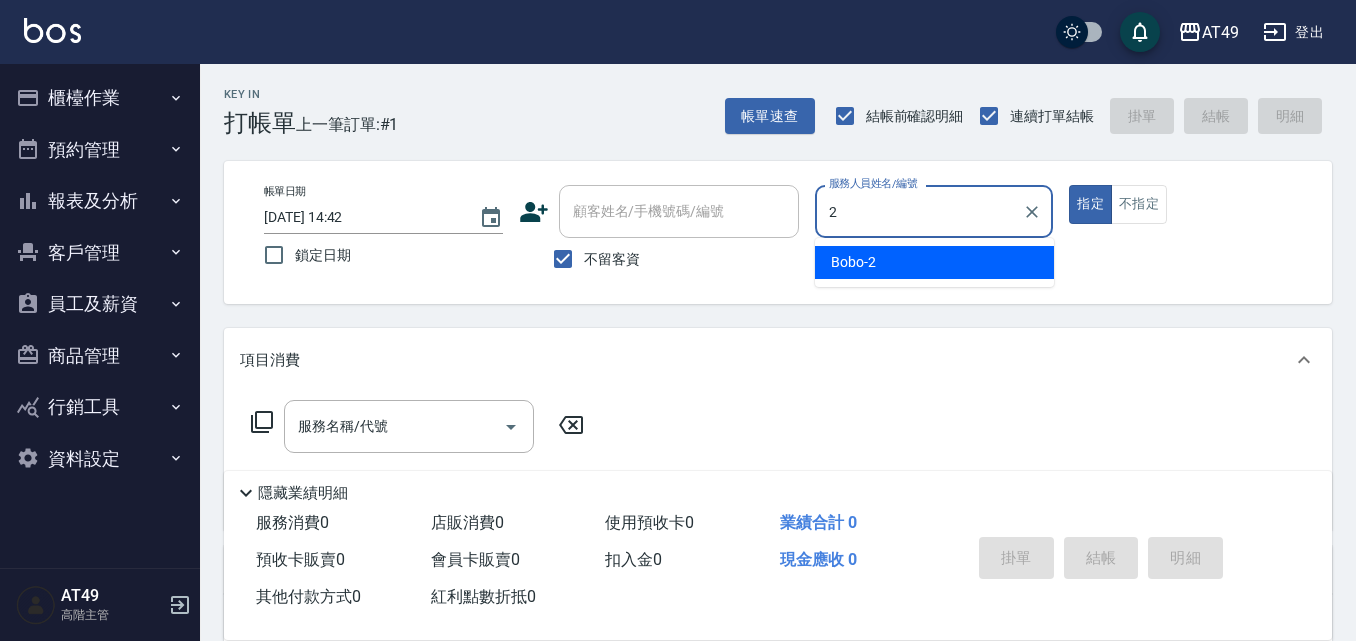type on "Bobo-2" 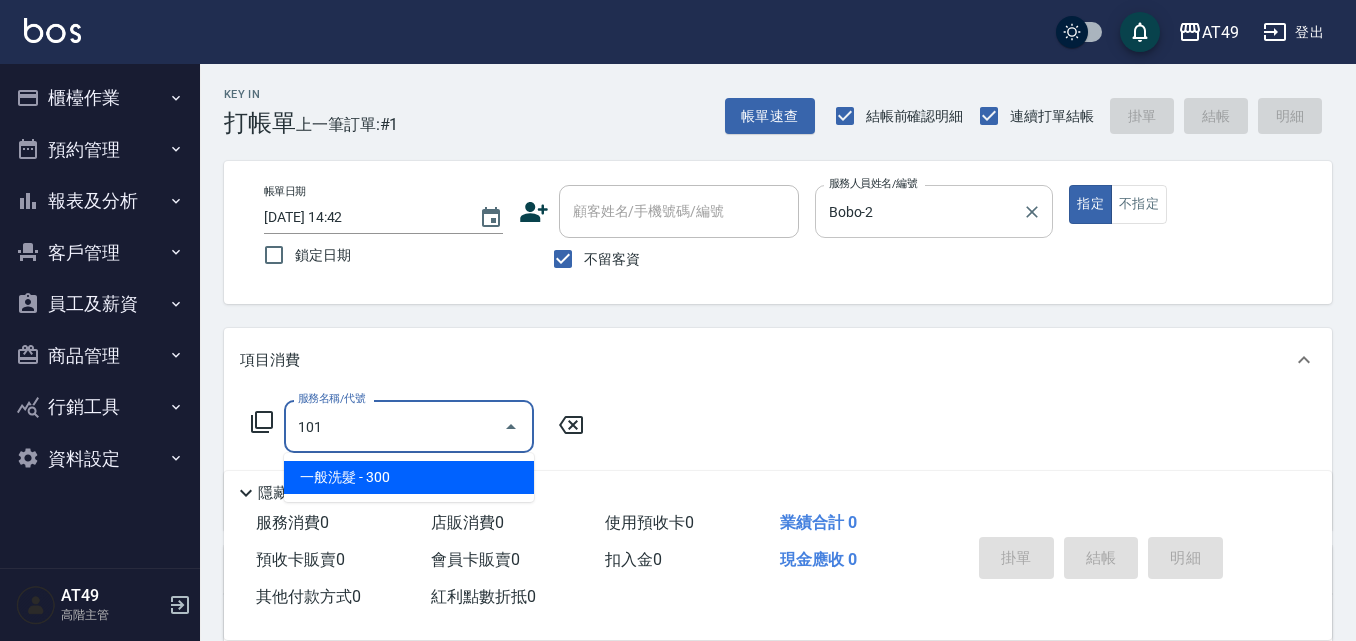 type on "一般洗髮(101)" 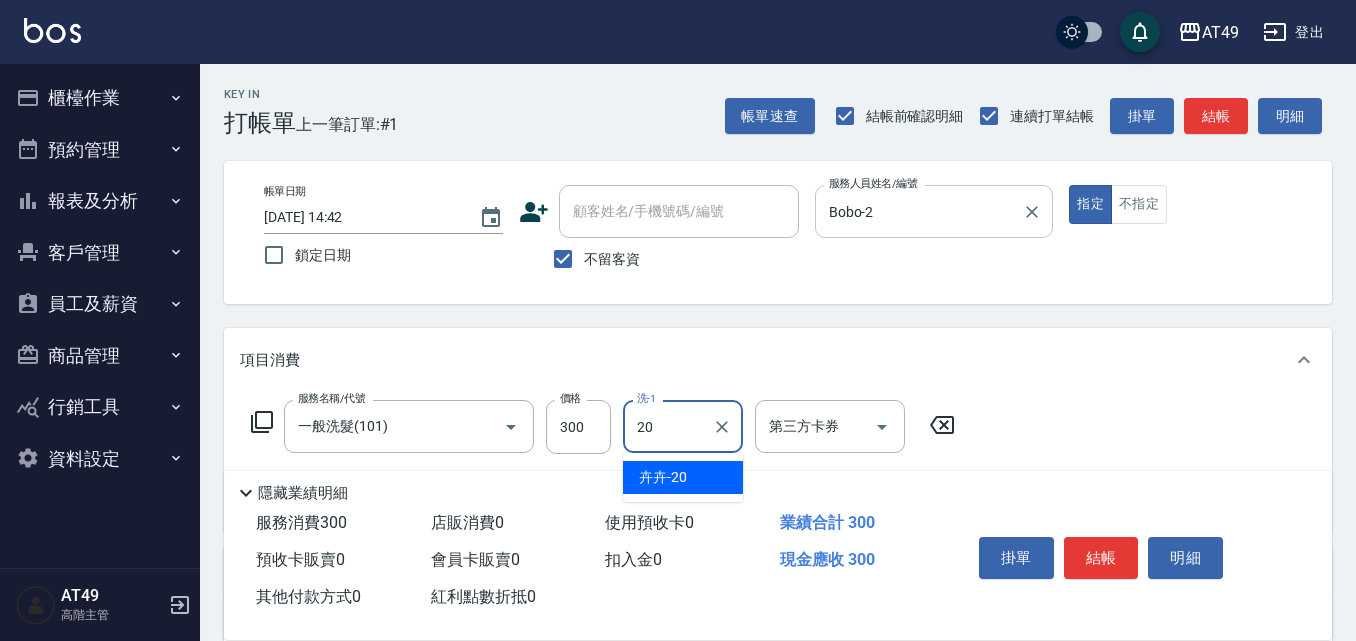 type on "卉卉-20" 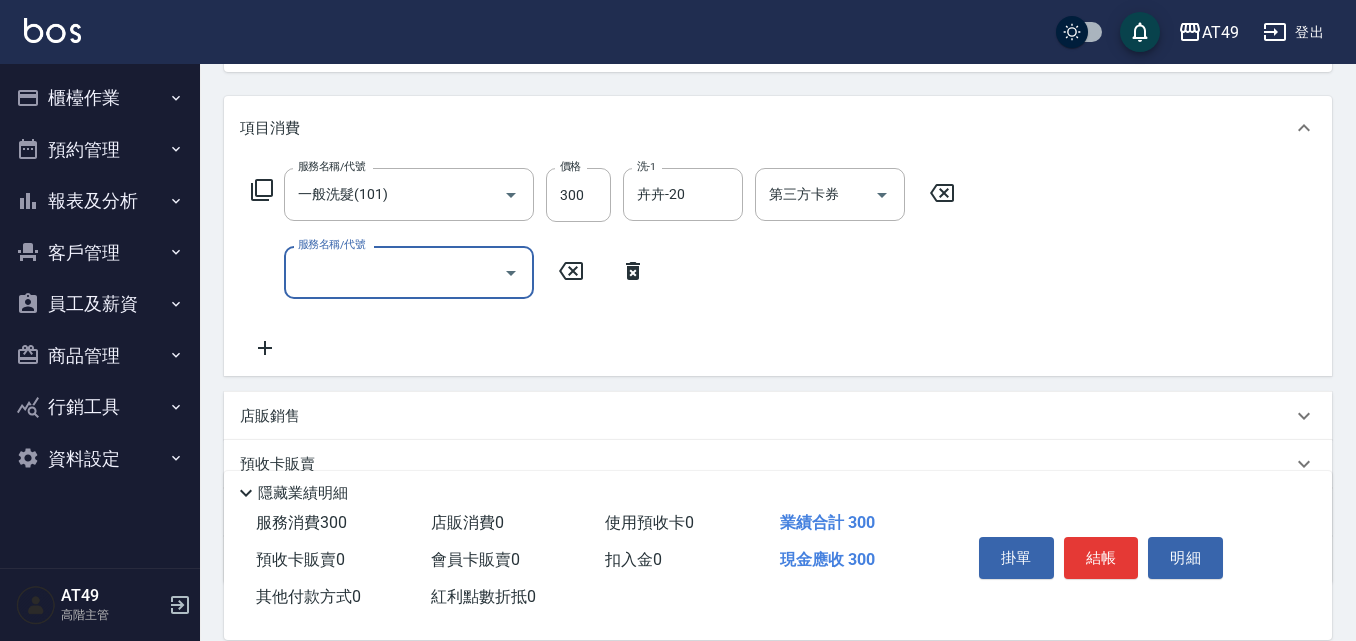scroll, scrollTop: 300, scrollLeft: 0, axis: vertical 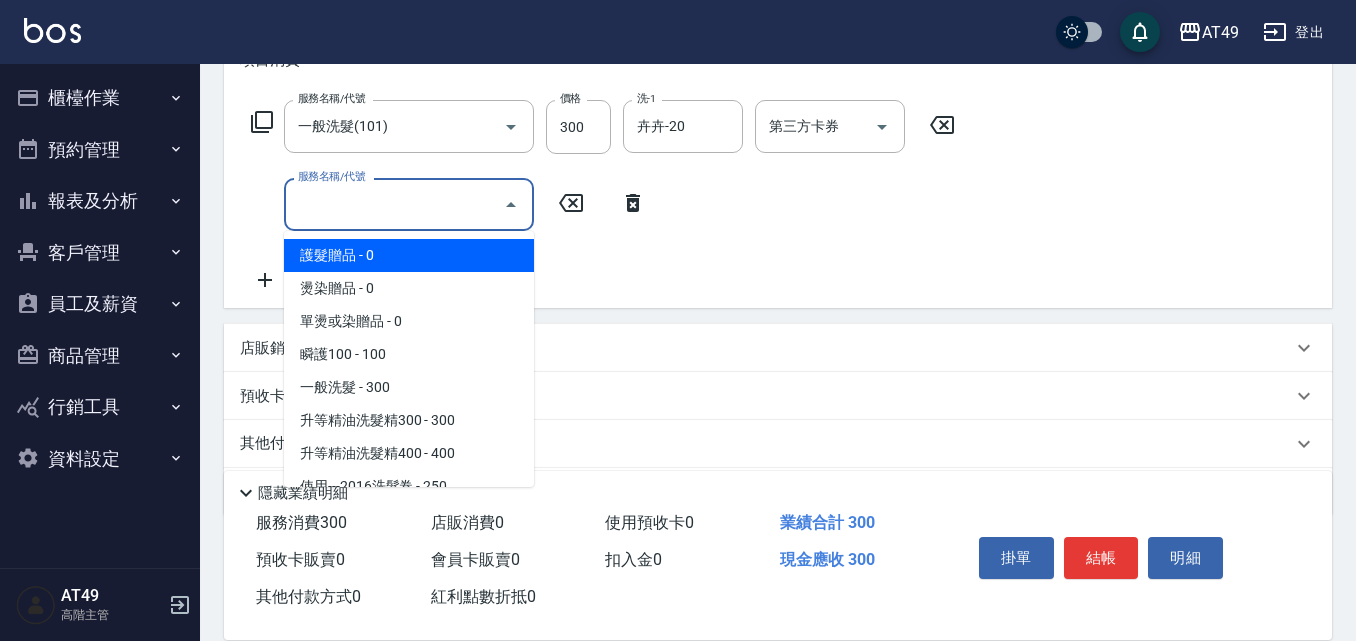 click on "服務名稱/代號" at bounding box center [394, 204] 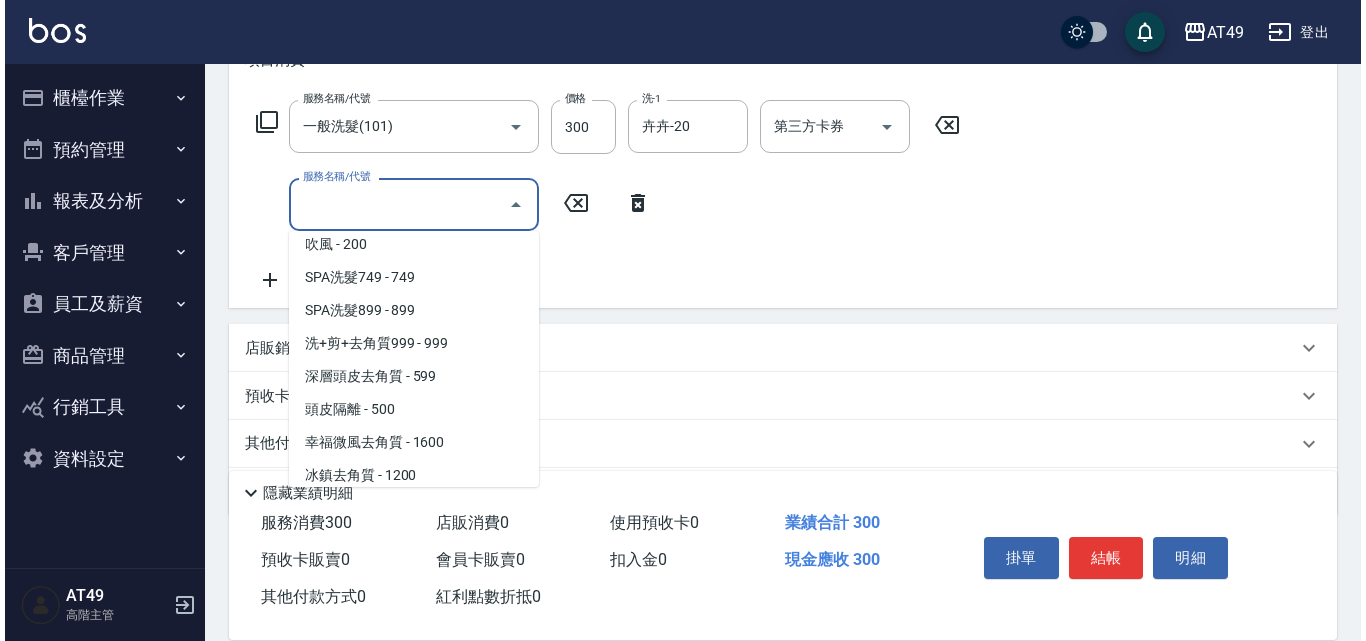 scroll, scrollTop: 1398, scrollLeft: 0, axis: vertical 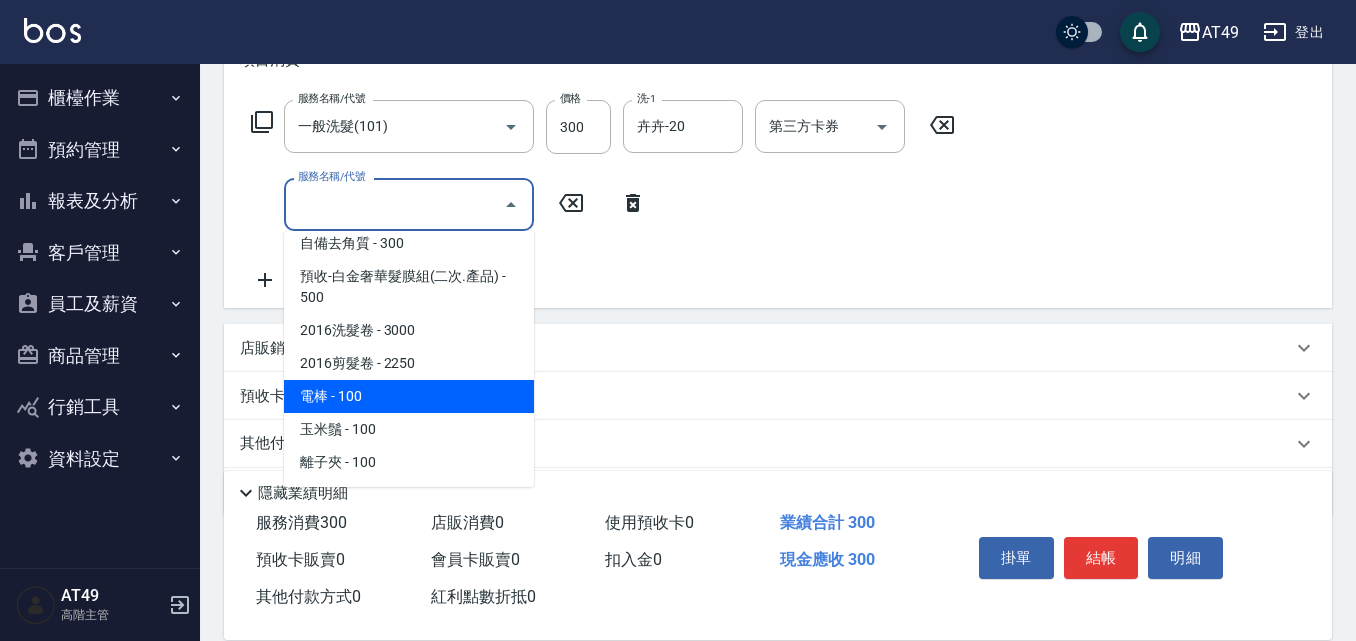 click on "電棒 - 100" at bounding box center (409, 396) 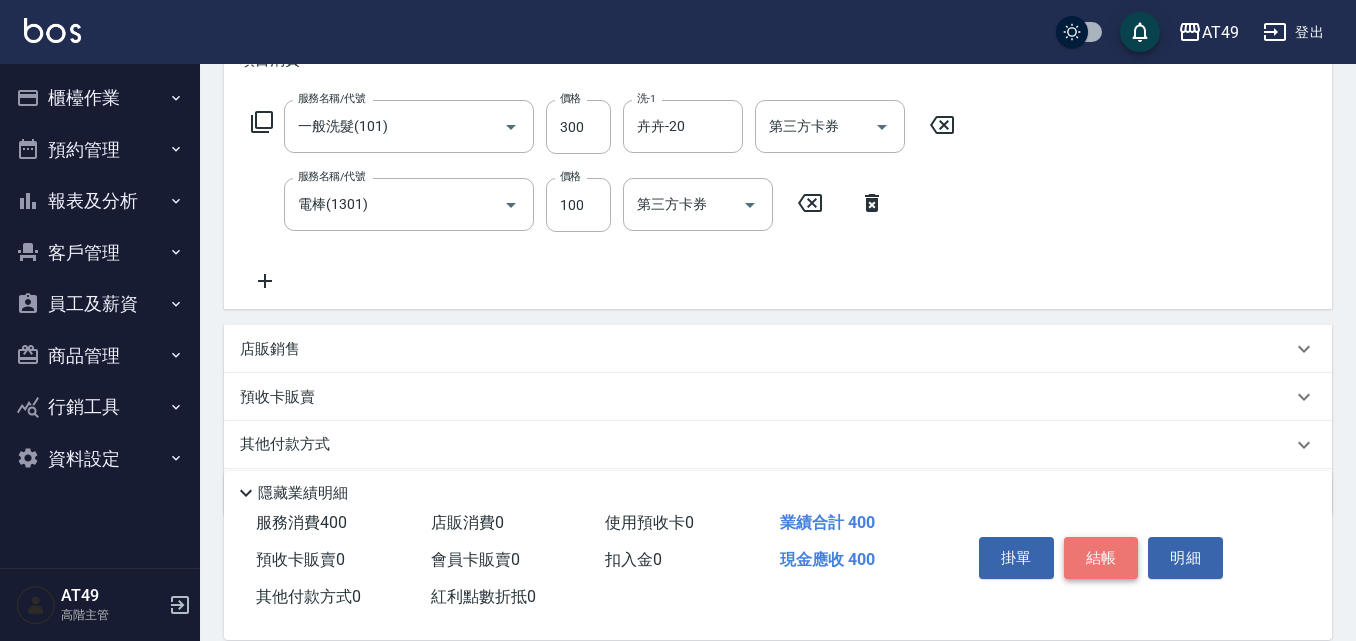 click on "結帳" at bounding box center [1101, 558] 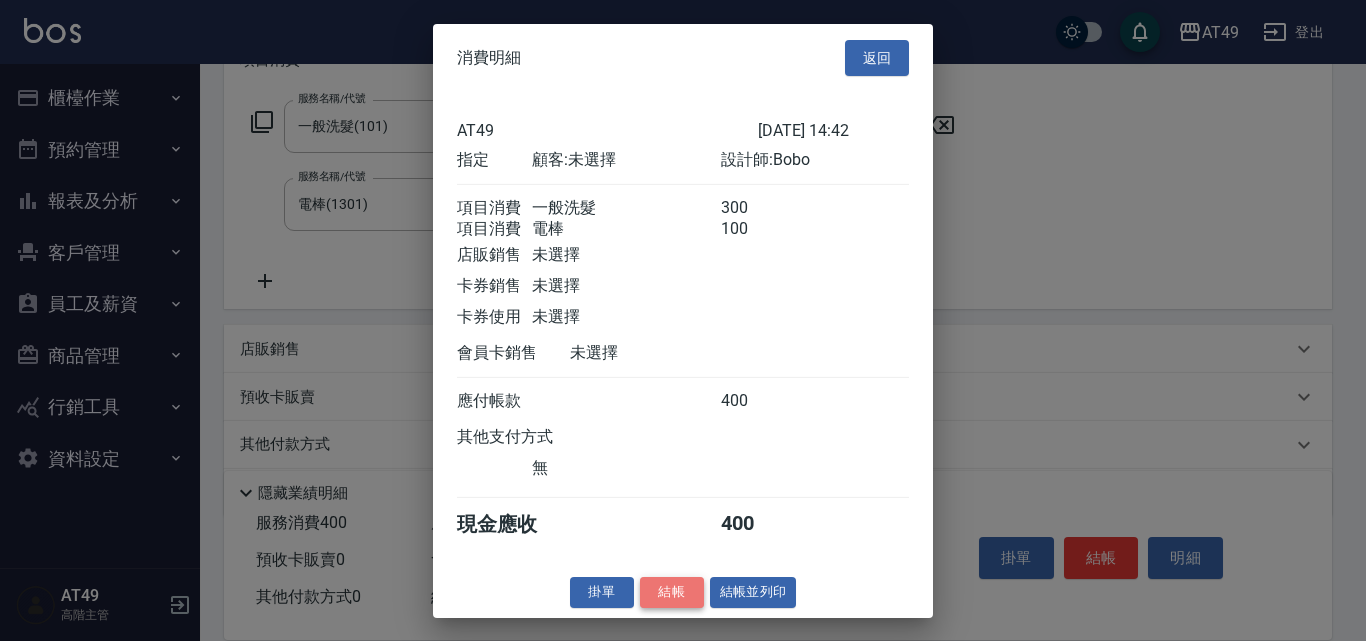 click on "結帳" at bounding box center [672, 592] 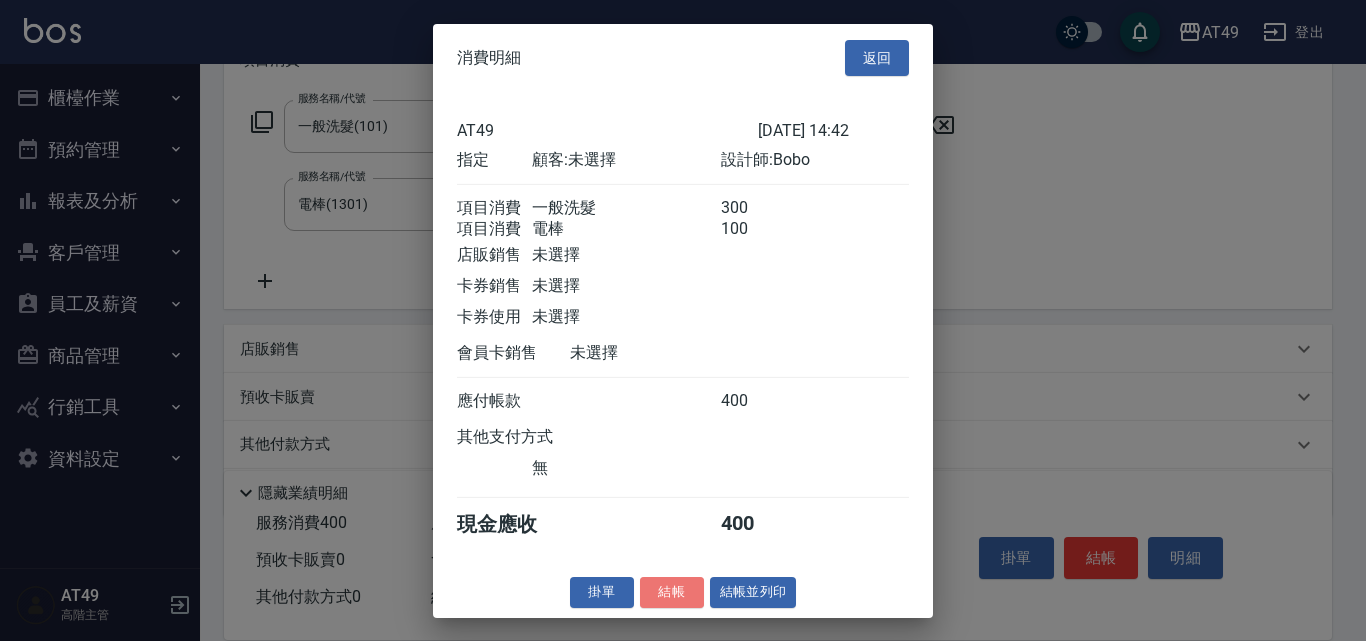 type on "[DATE] 14:43" 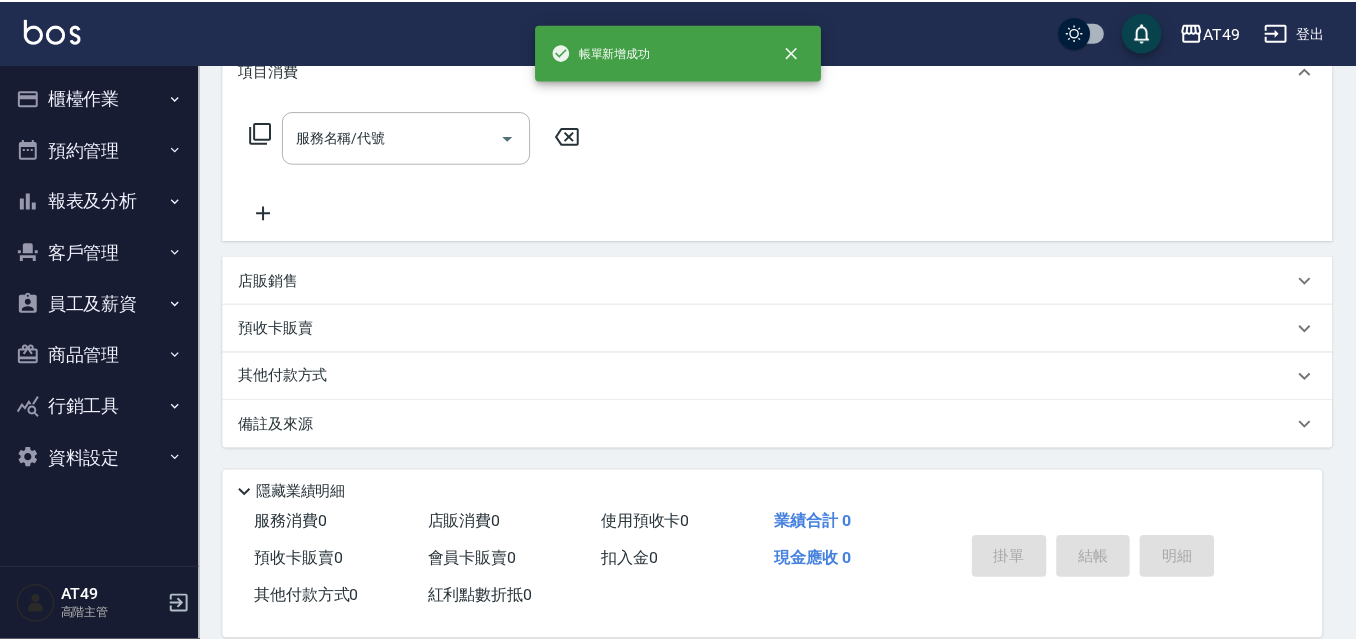 scroll, scrollTop: 0, scrollLeft: 0, axis: both 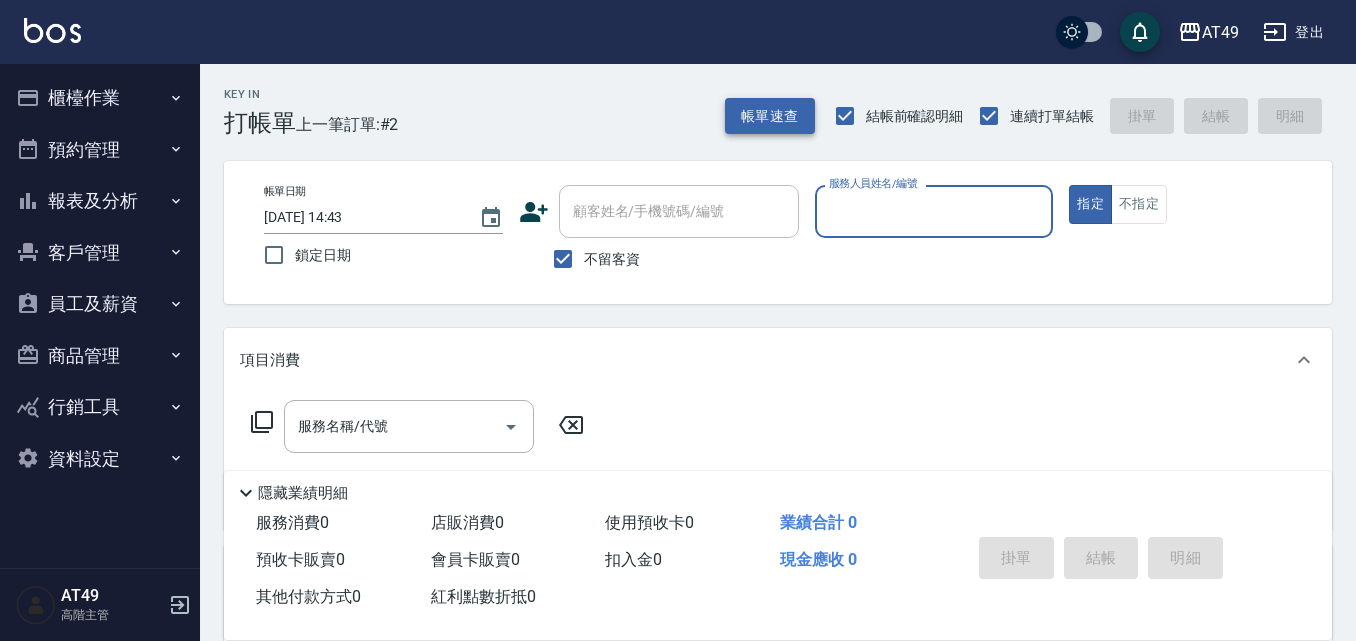 click on "帳單速查" at bounding box center [770, 116] 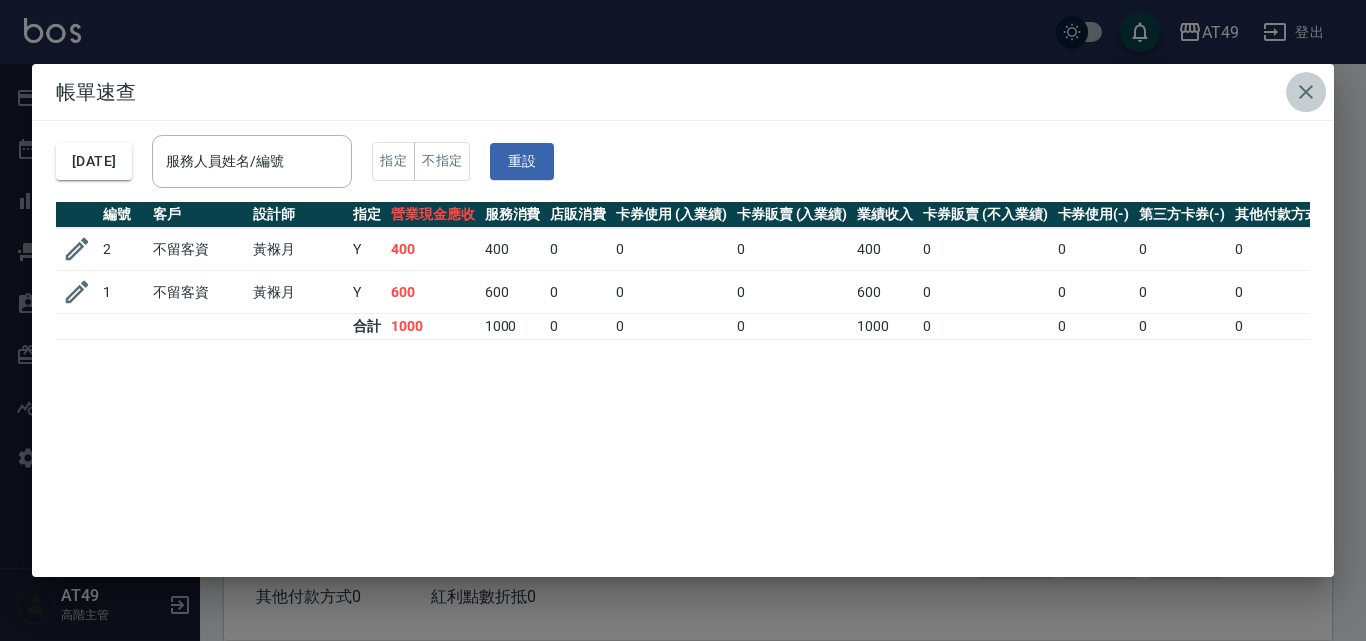click 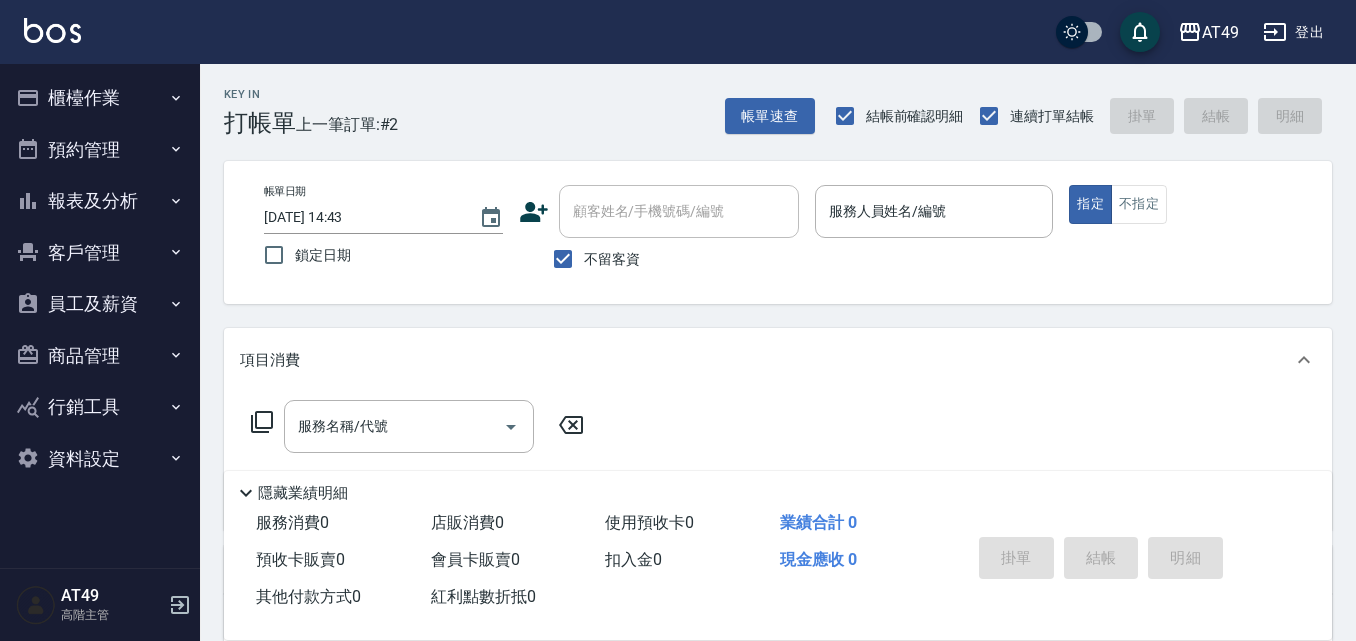 click on "客戶管理" at bounding box center (100, 253) 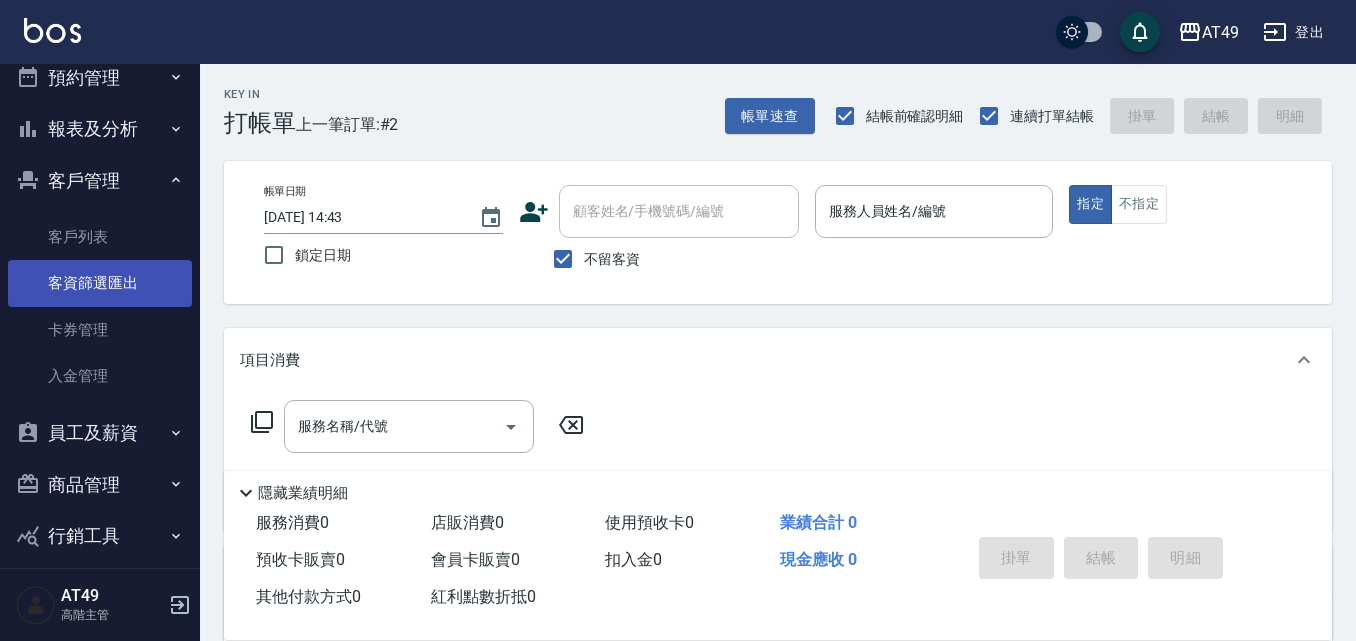 scroll, scrollTop: 141, scrollLeft: 0, axis: vertical 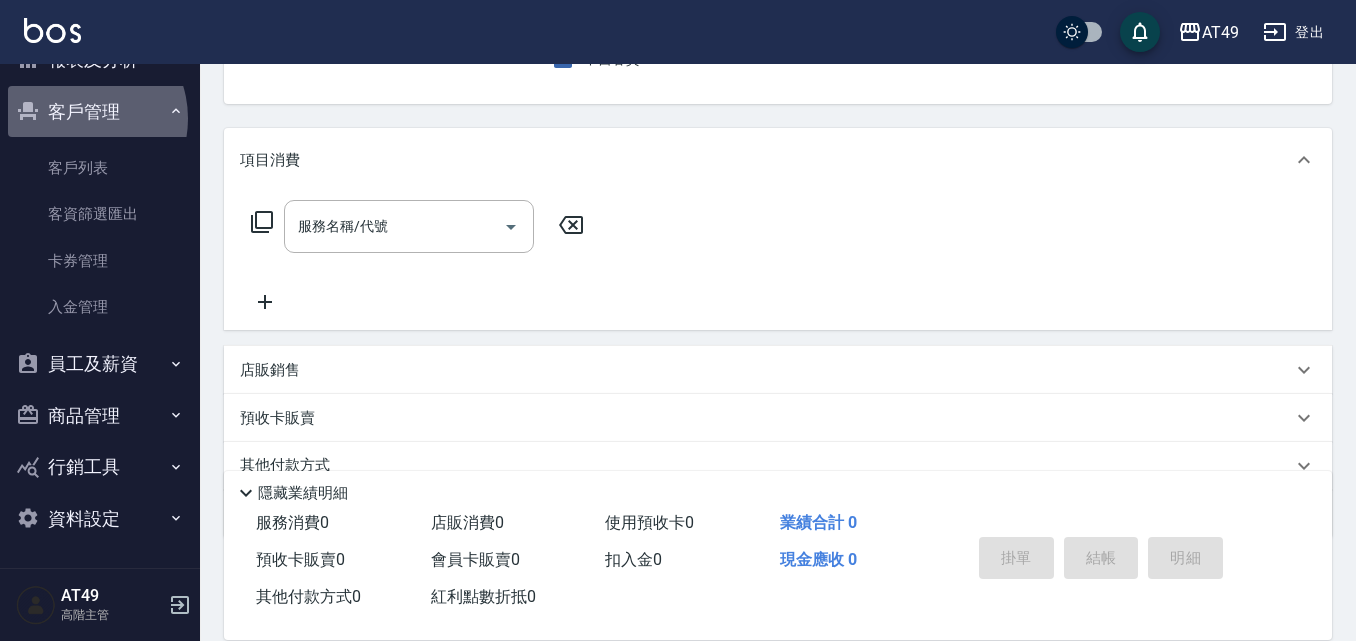 click on "客戶管理" at bounding box center (100, 112) 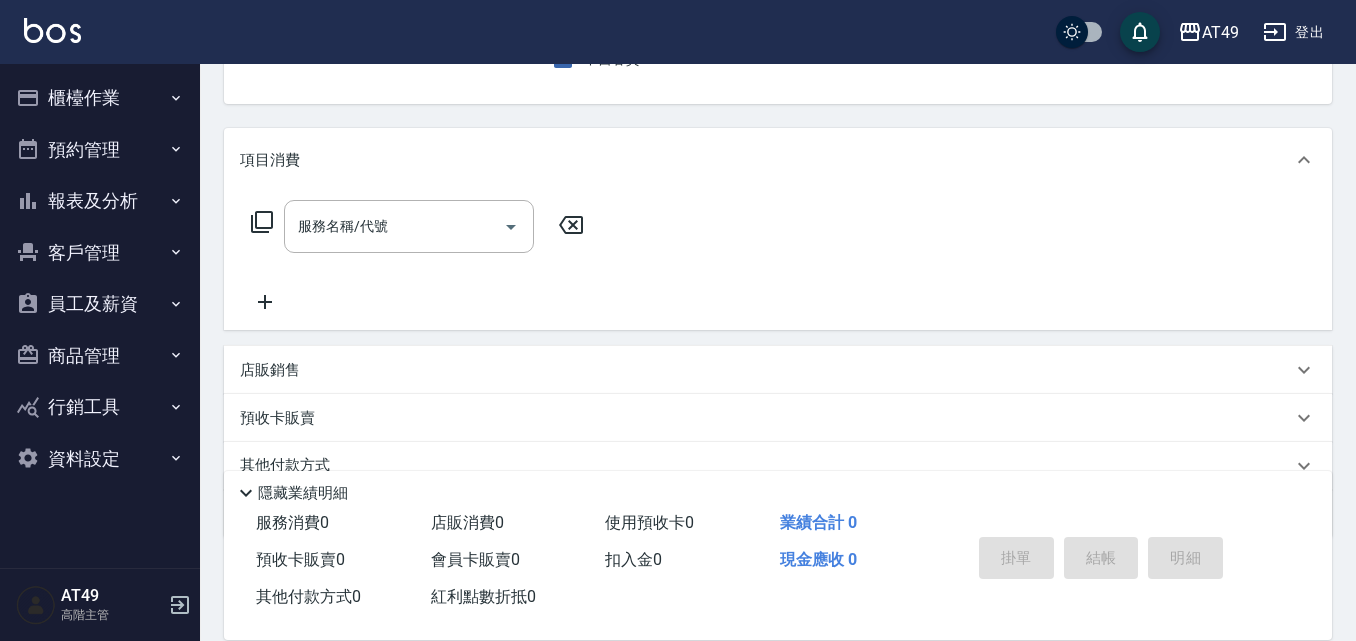scroll, scrollTop: 0, scrollLeft: 0, axis: both 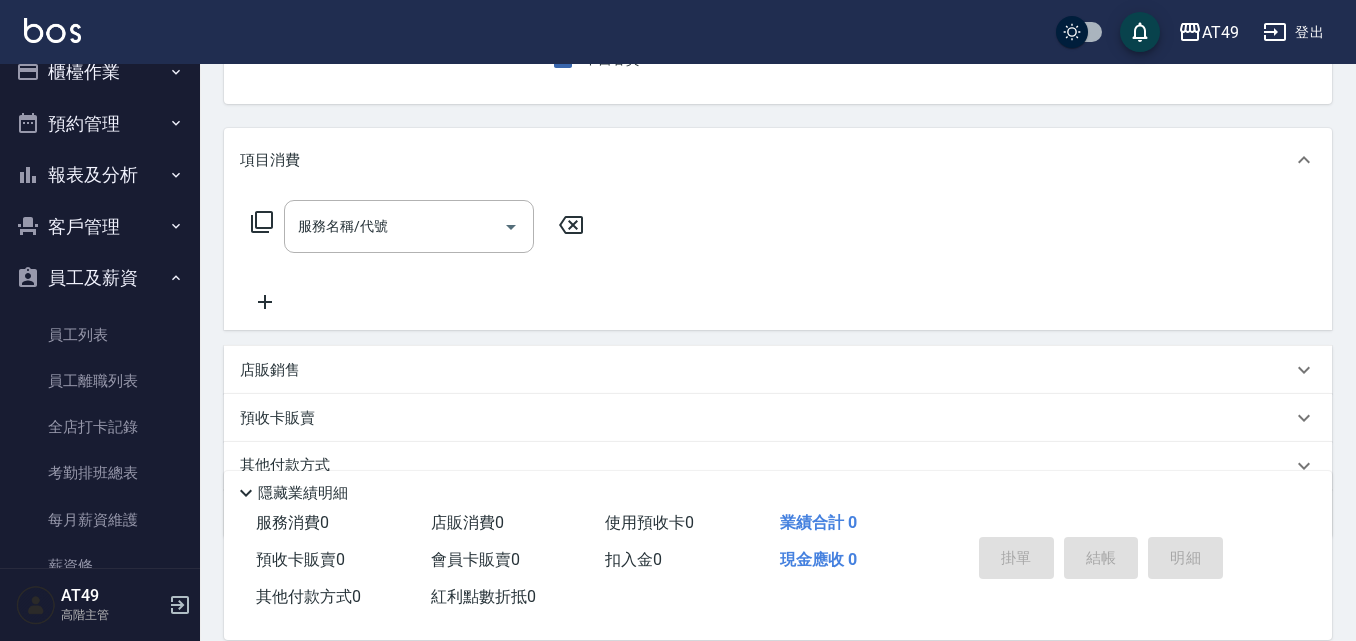 click on "員工及薪資" at bounding box center (100, 278) 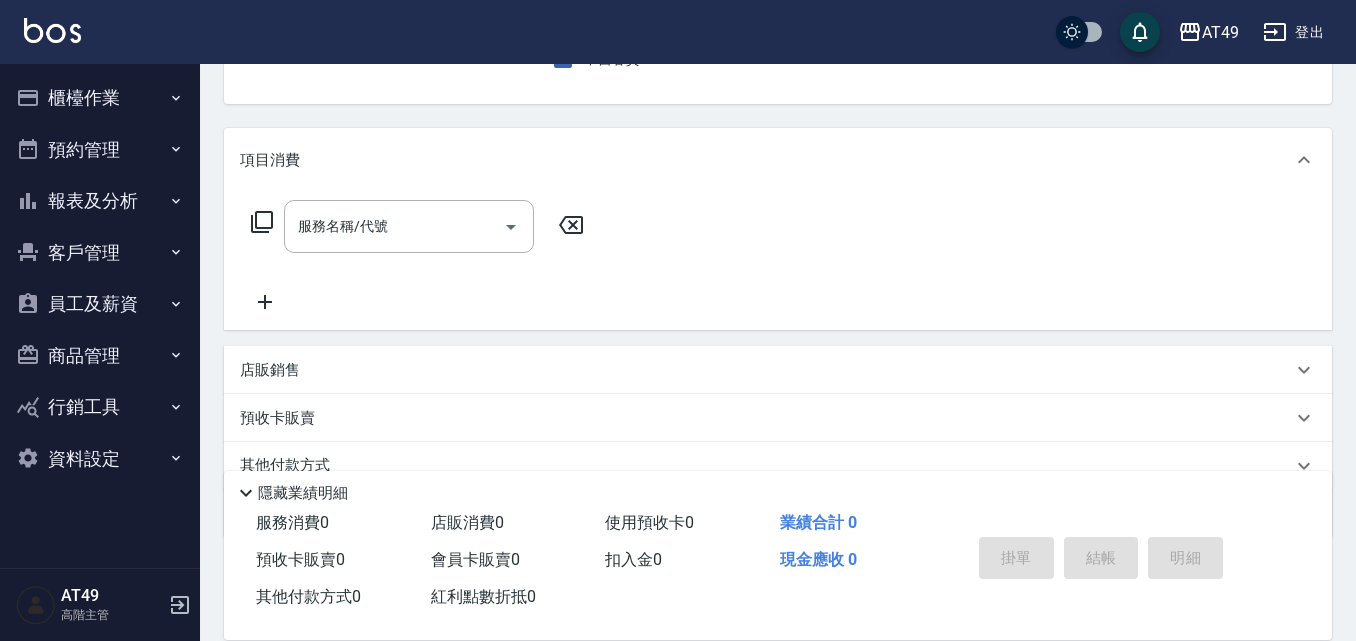 scroll, scrollTop: 0, scrollLeft: 0, axis: both 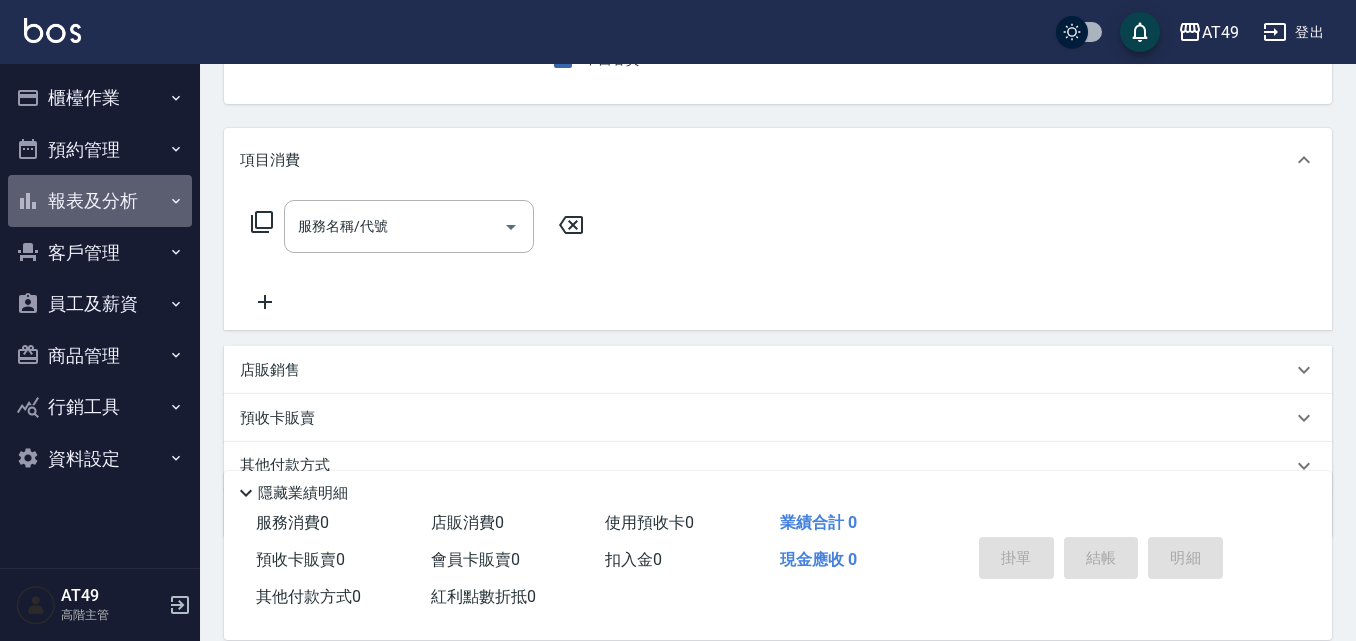 click on "報表及分析" at bounding box center (100, 201) 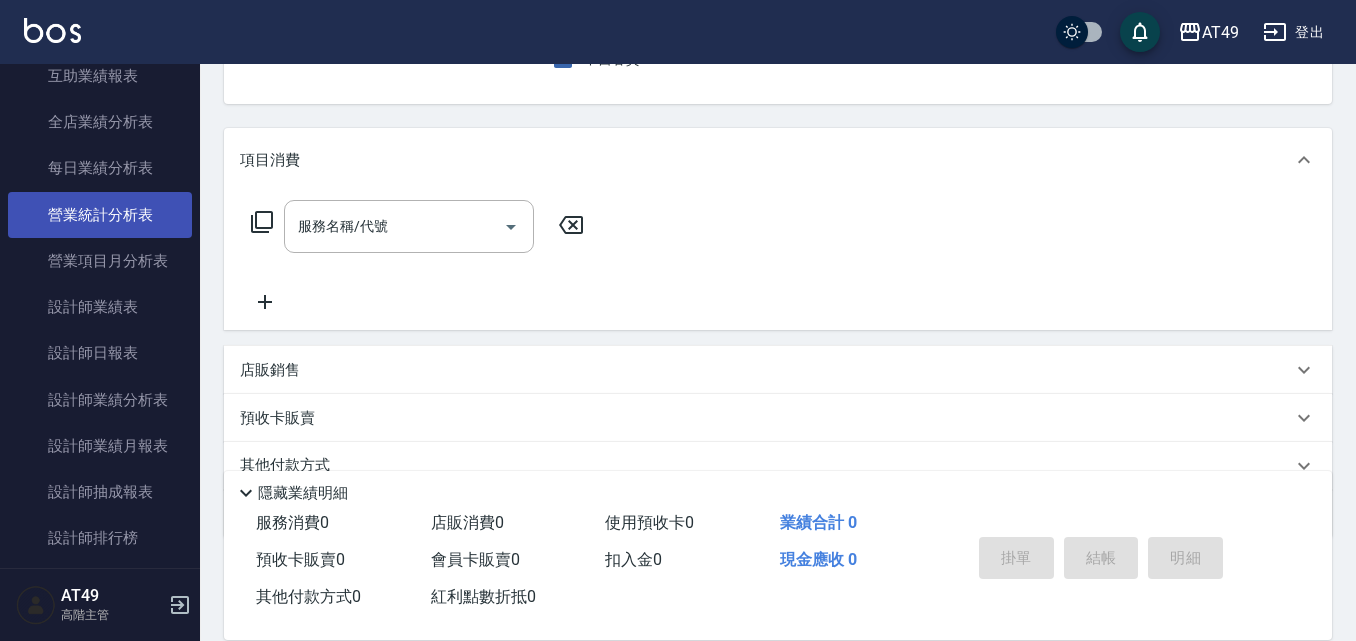 scroll, scrollTop: 600, scrollLeft: 0, axis: vertical 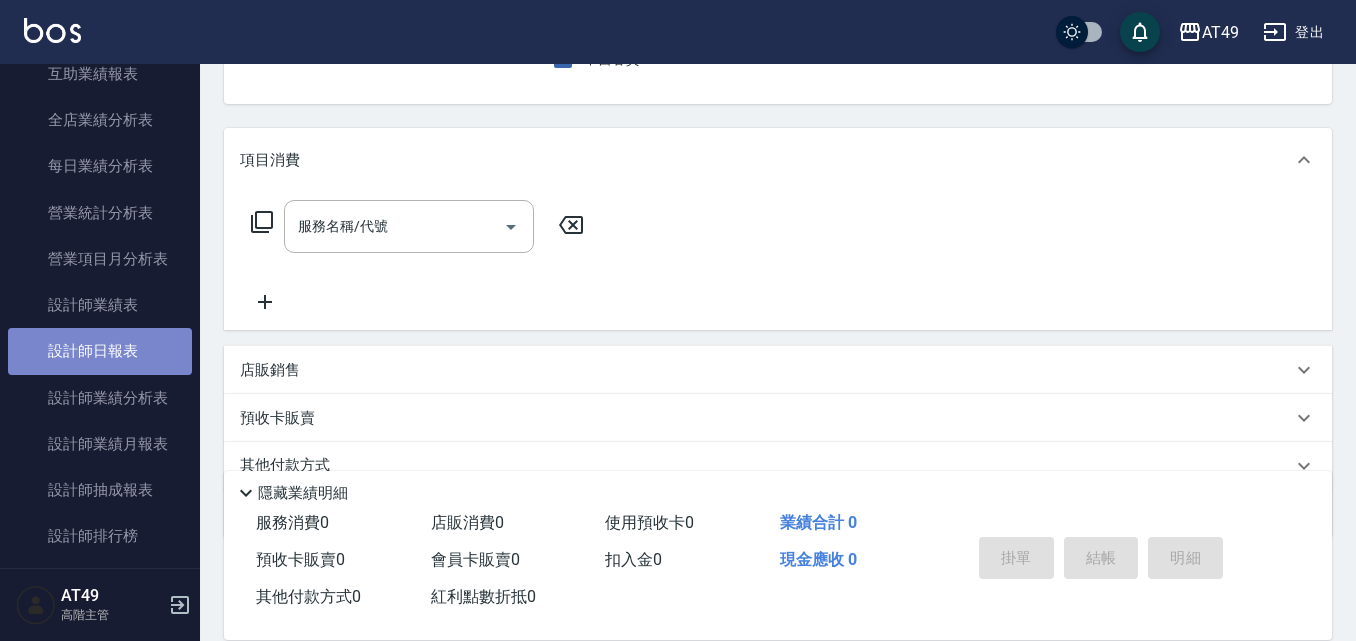 click on "設計師日報表" at bounding box center (100, 351) 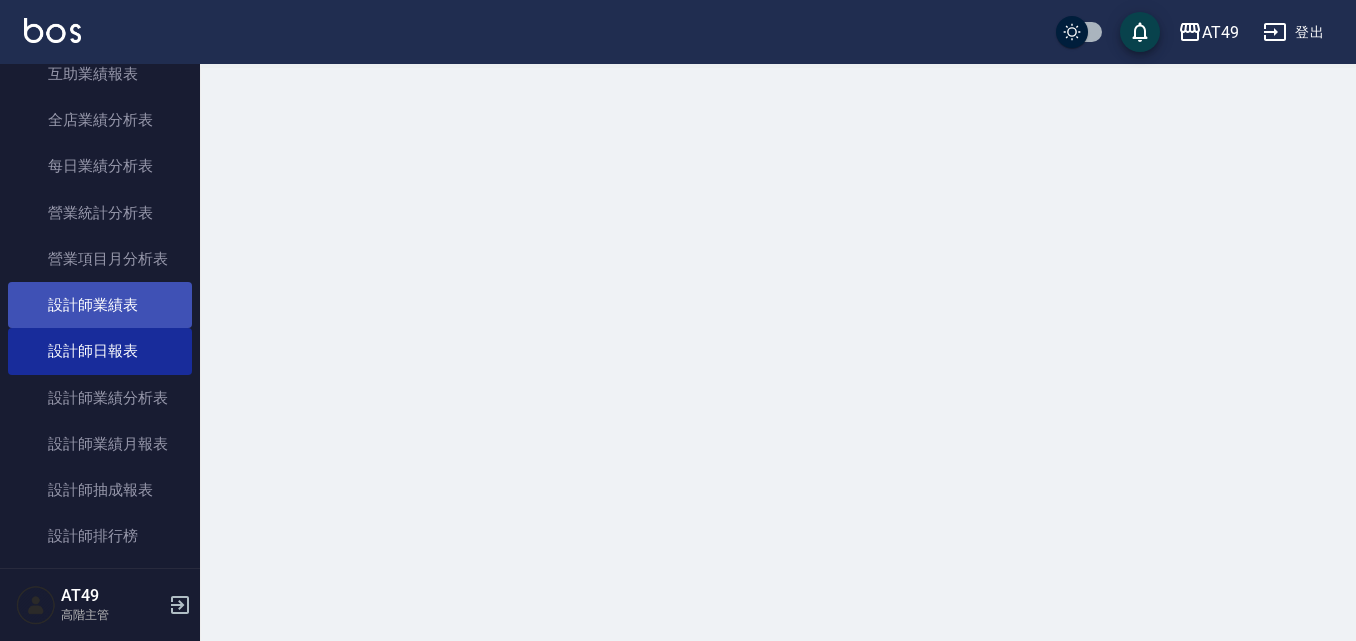 scroll, scrollTop: 0, scrollLeft: 0, axis: both 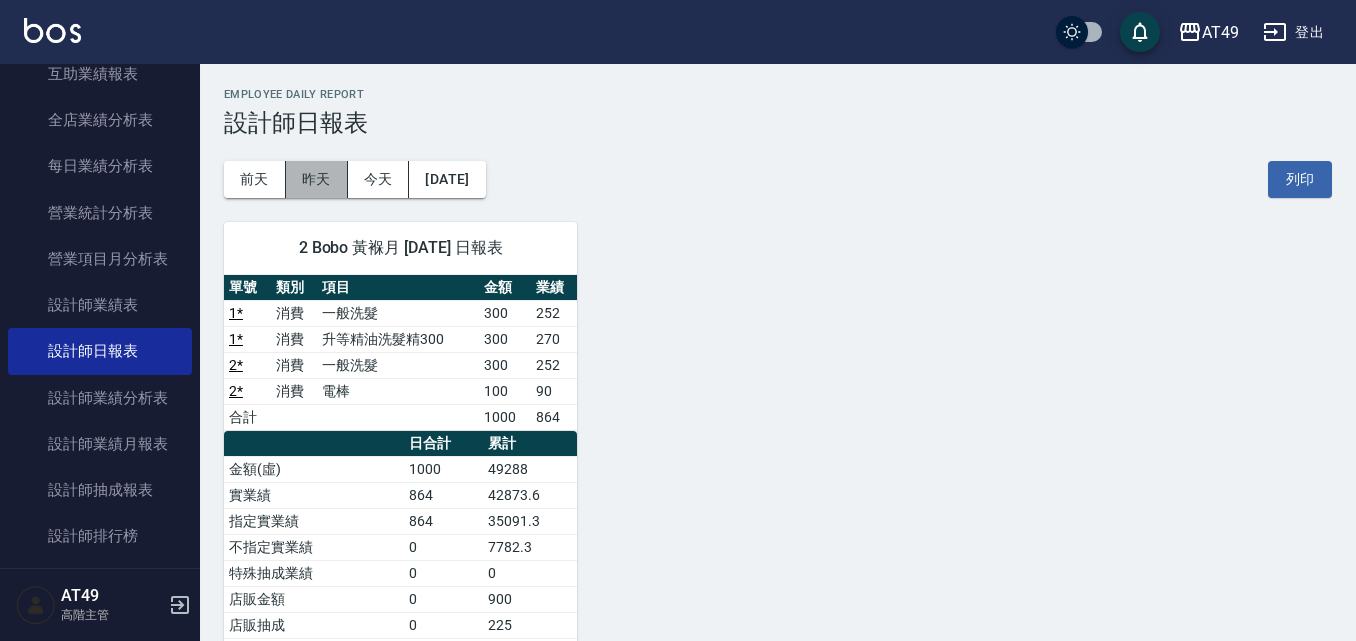 click on "昨天" at bounding box center [317, 179] 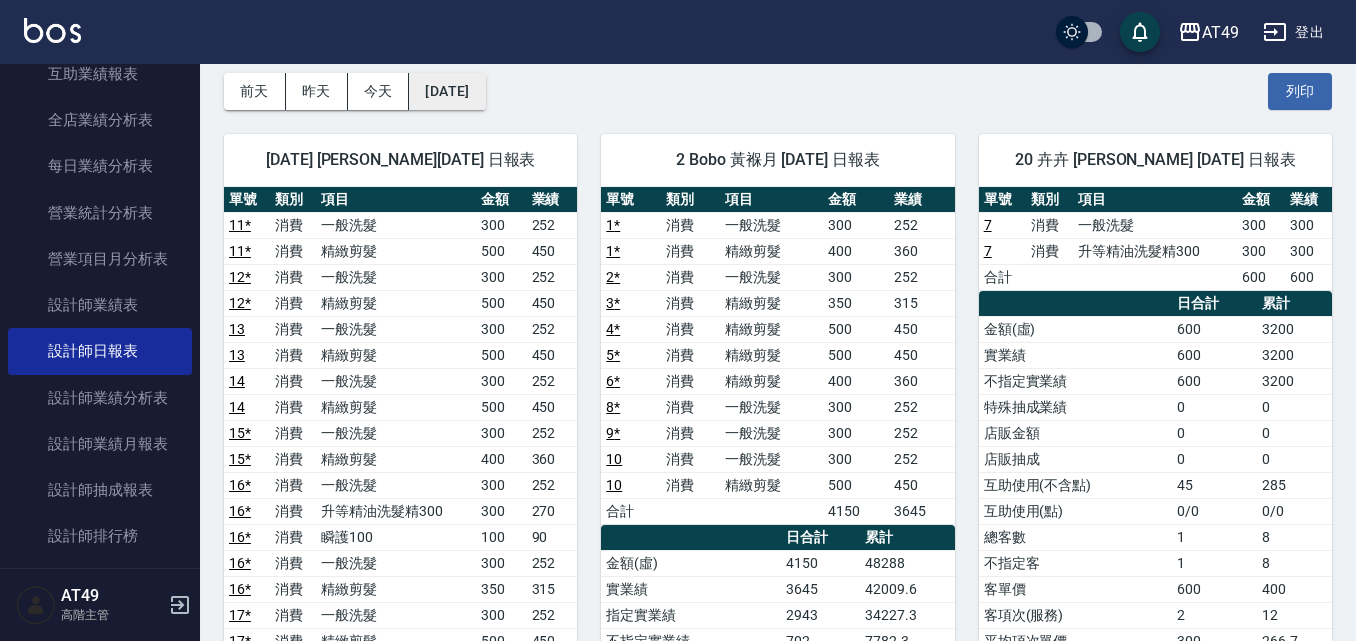scroll, scrollTop: 0, scrollLeft: 0, axis: both 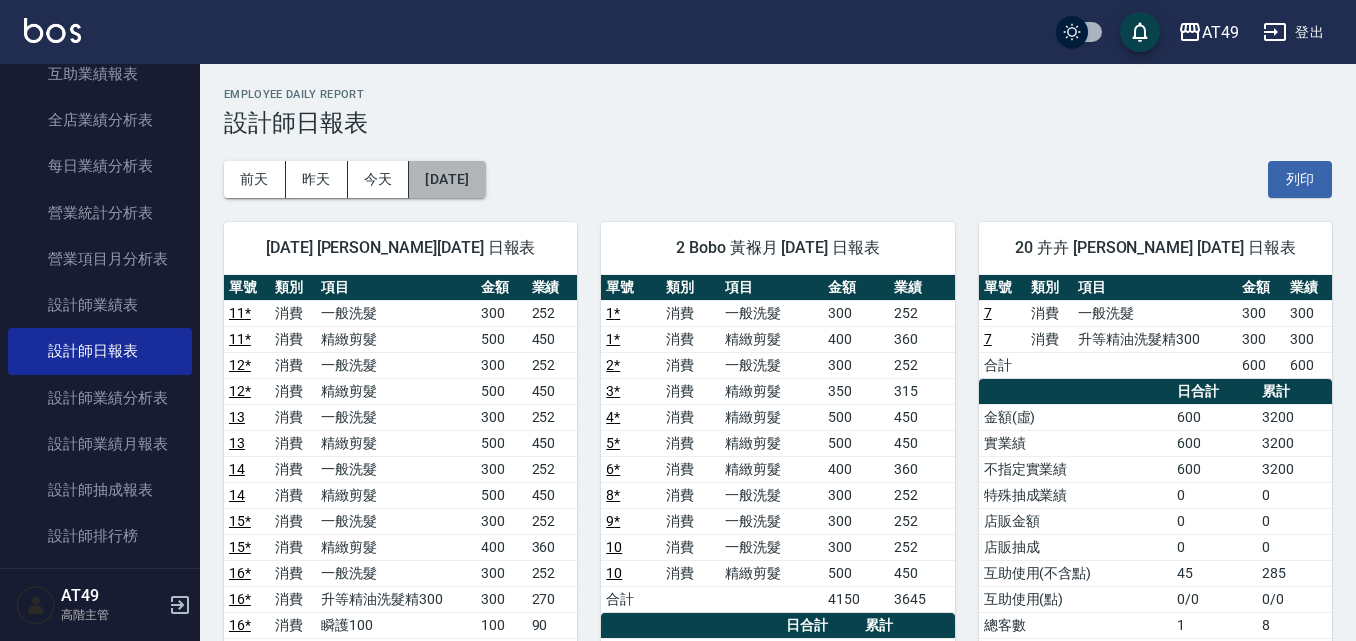 click on "[DATE]" at bounding box center [447, 179] 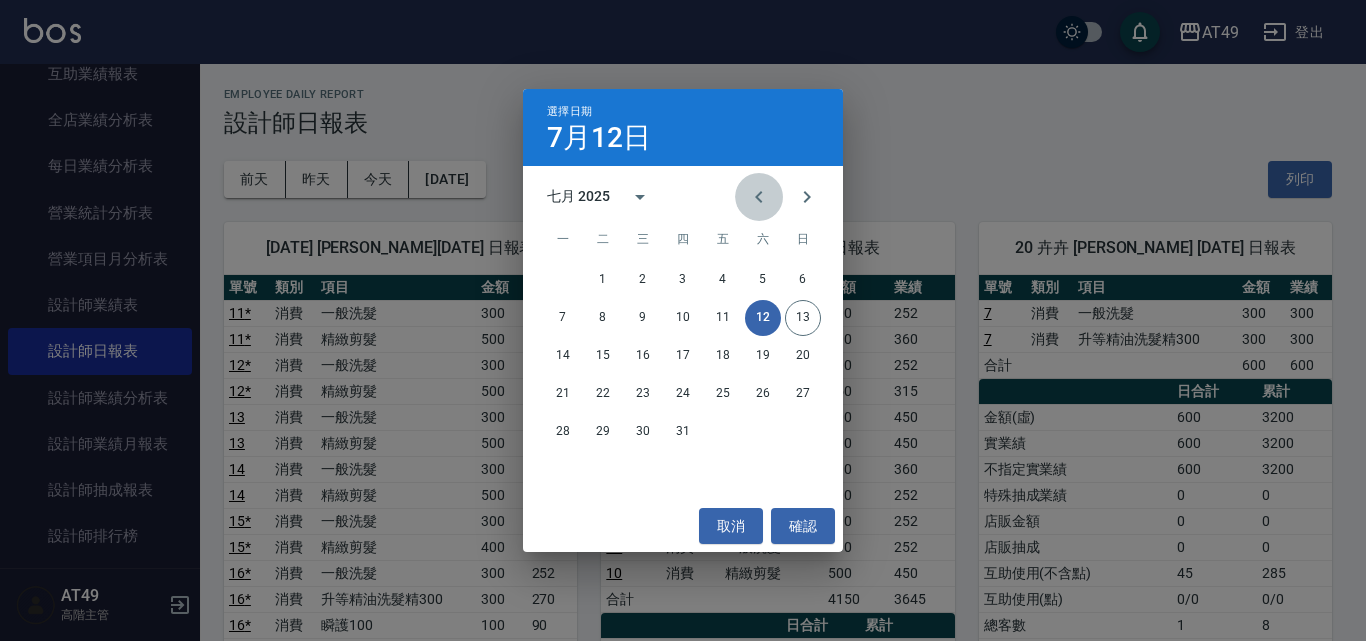 click 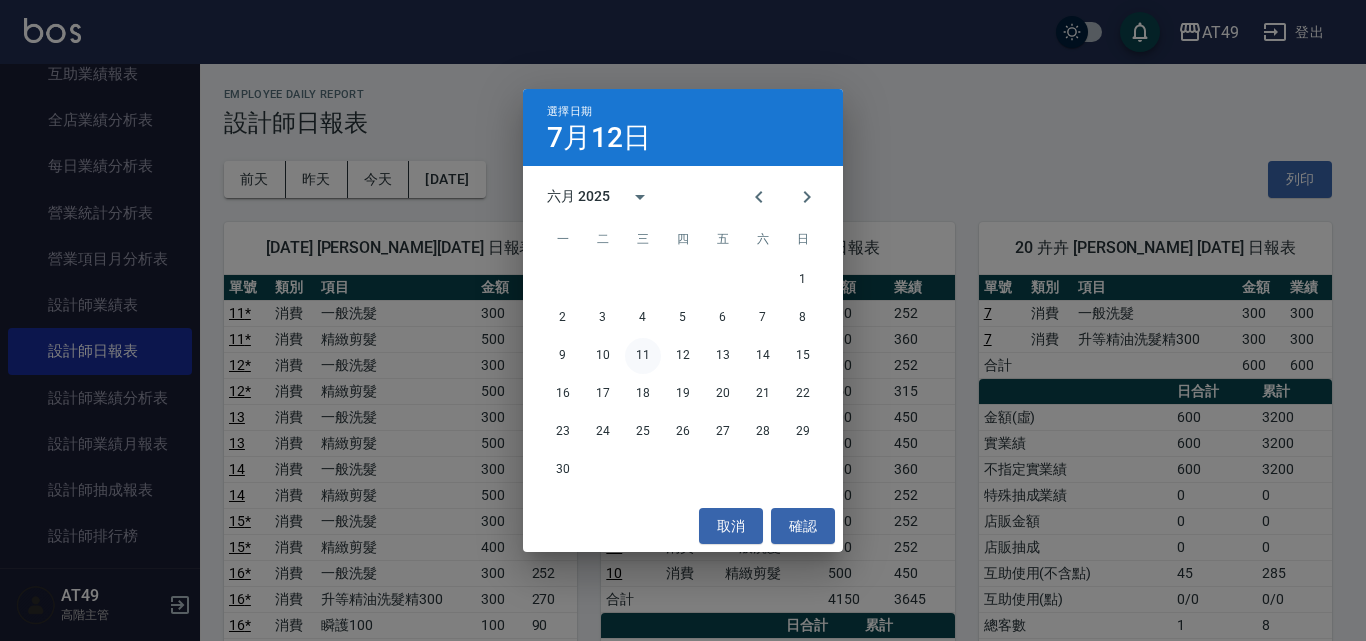 click on "11" at bounding box center (643, 356) 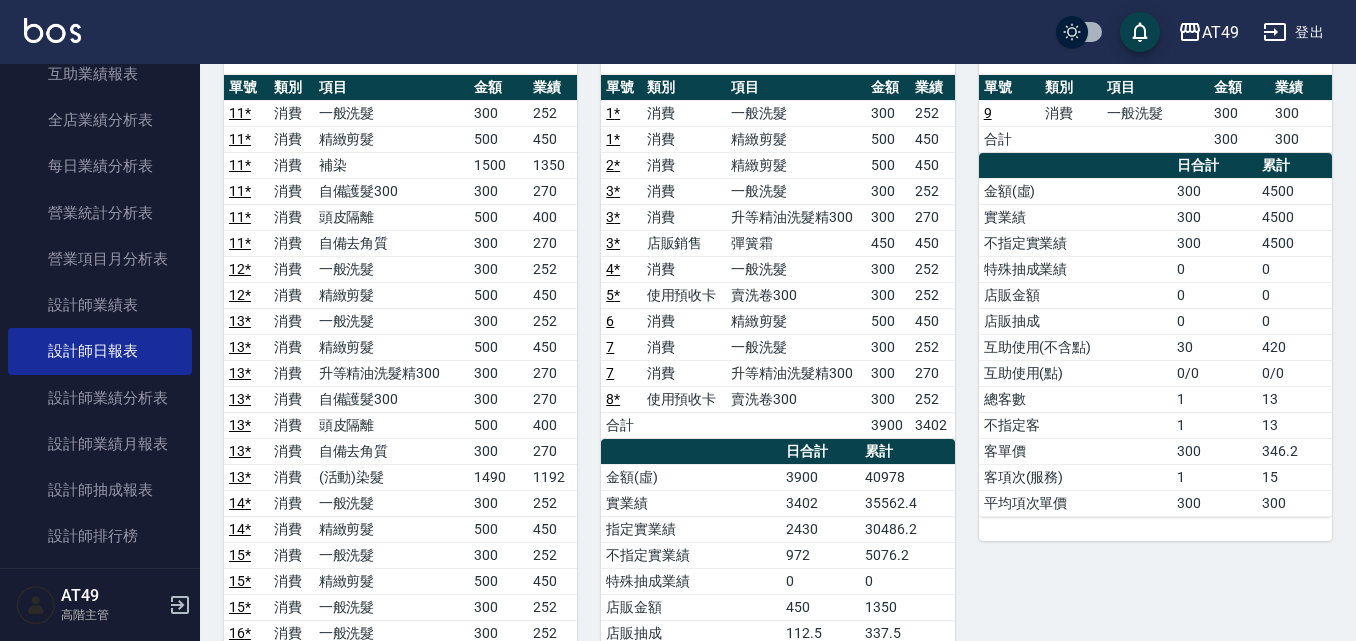scroll, scrollTop: 0, scrollLeft: 0, axis: both 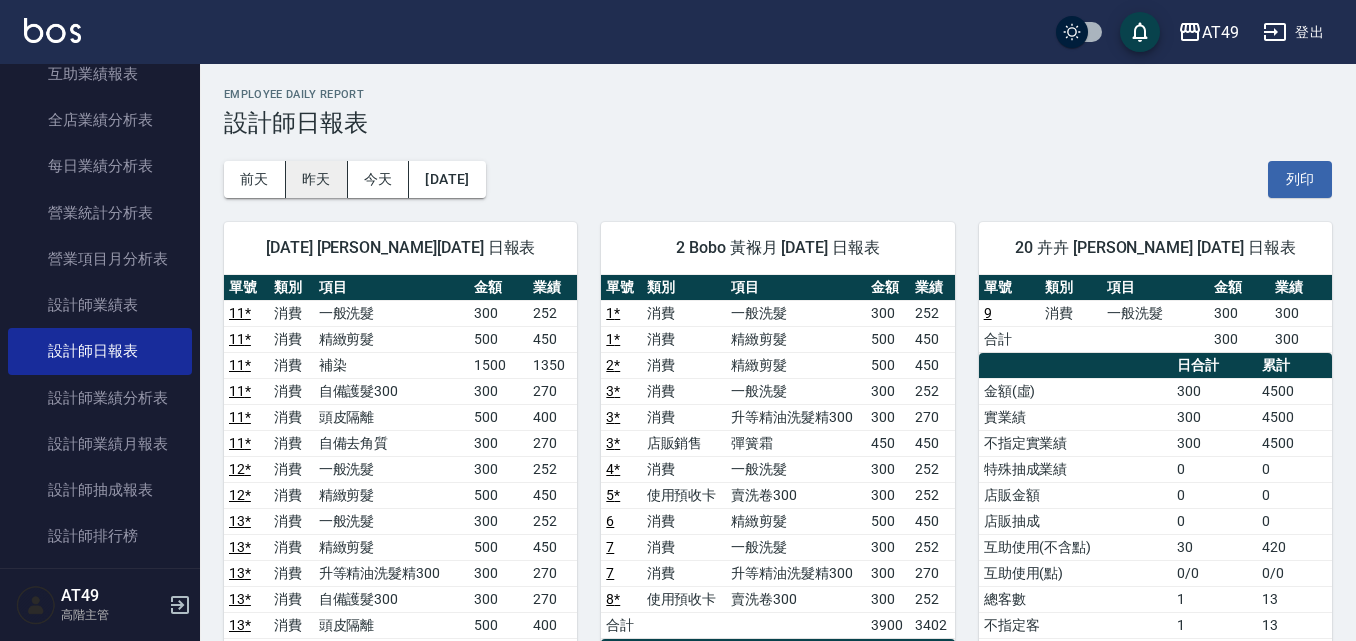 click on "昨天" at bounding box center (317, 179) 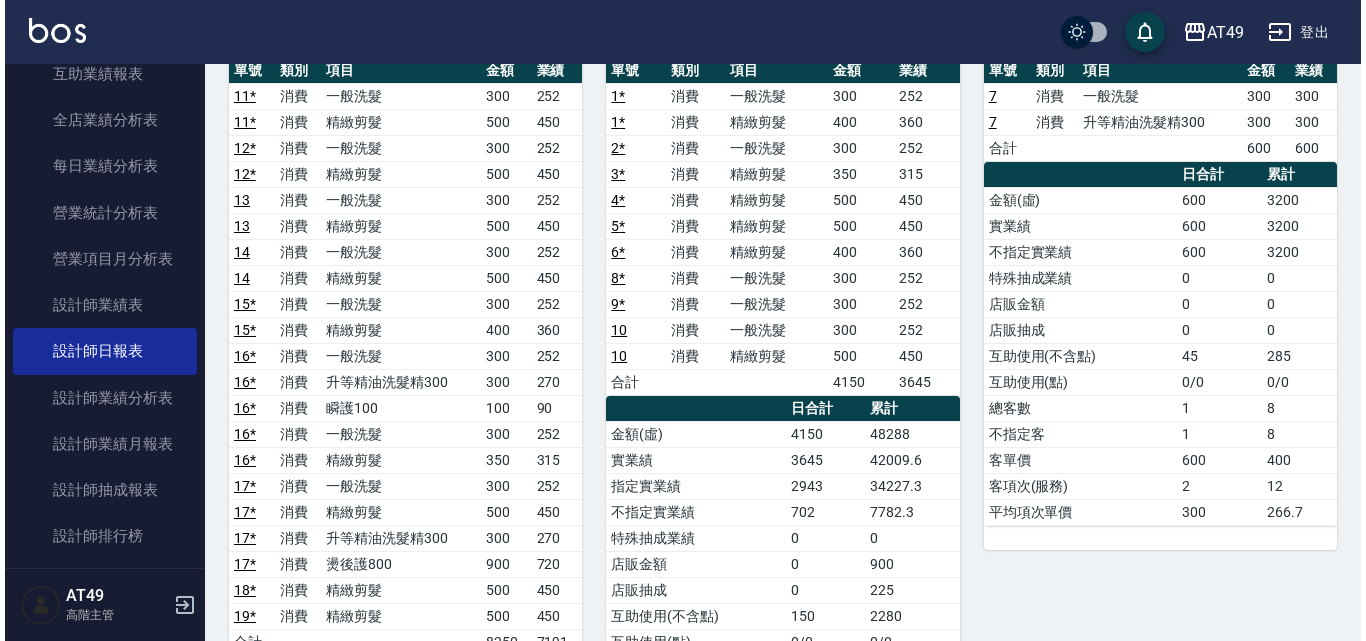 scroll, scrollTop: 100, scrollLeft: 0, axis: vertical 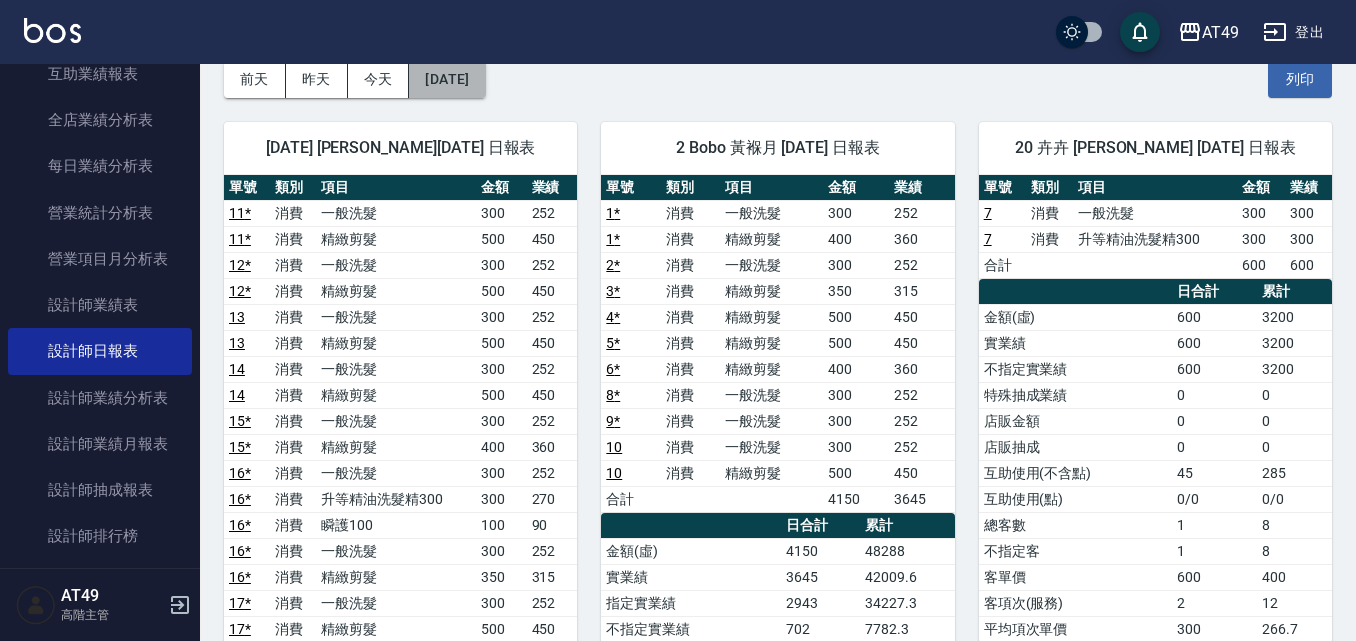 click on "[DATE]" at bounding box center [447, 79] 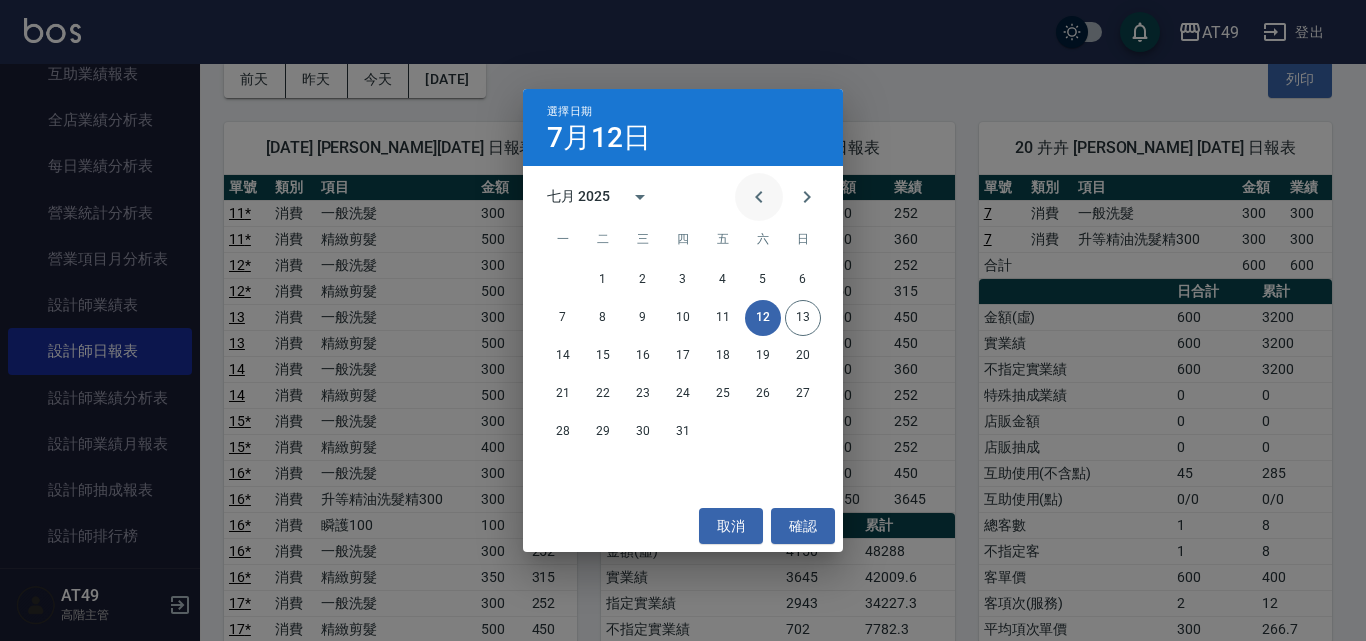 click 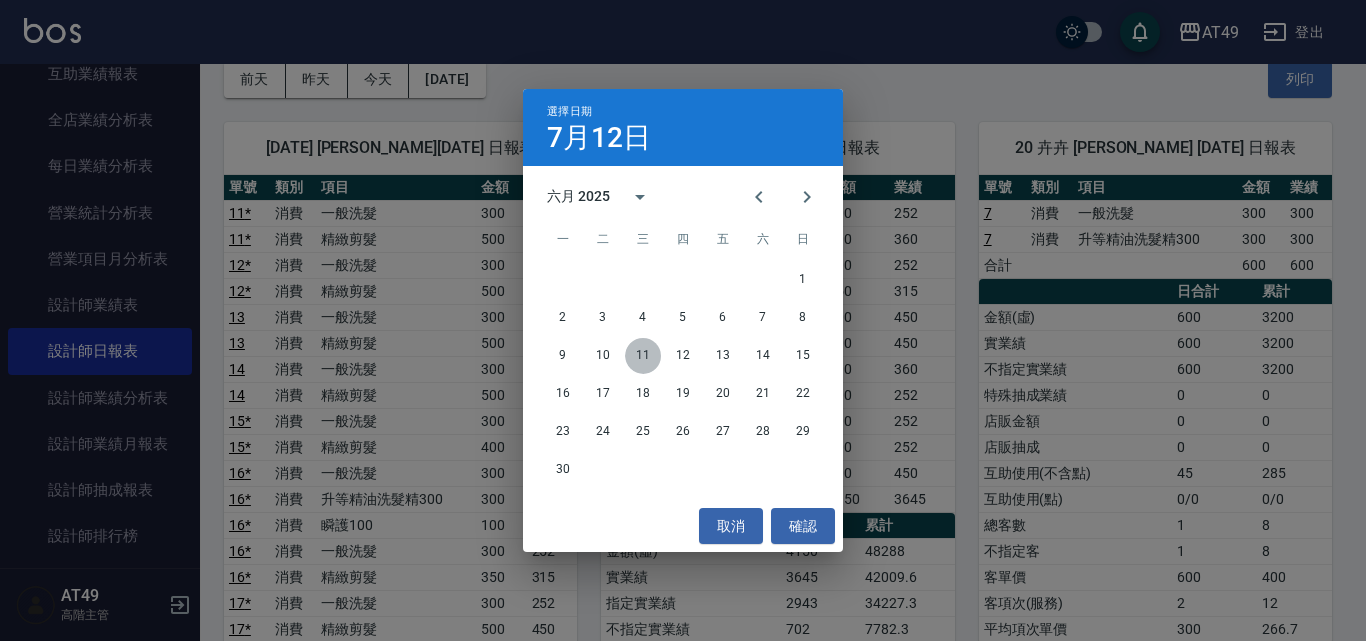 click on "11" at bounding box center [643, 356] 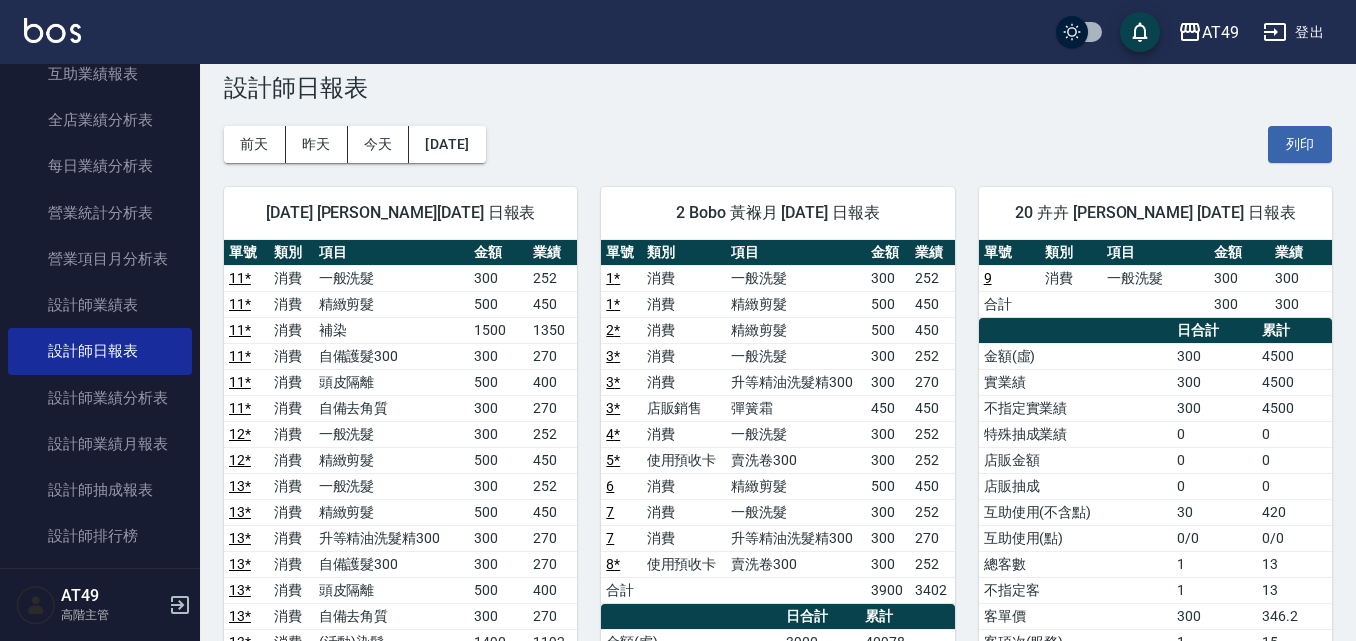 scroll, scrollTop: 0, scrollLeft: 0, axis: both 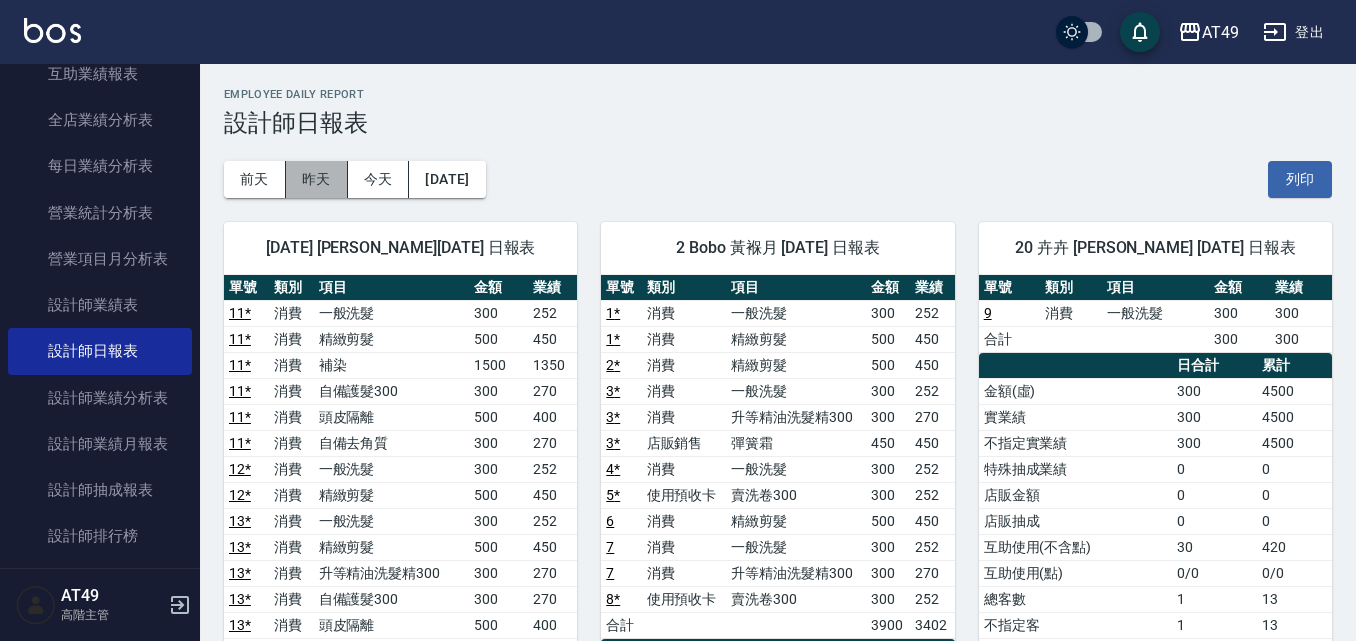 click on "昨天" at bounding box center [317, 179] 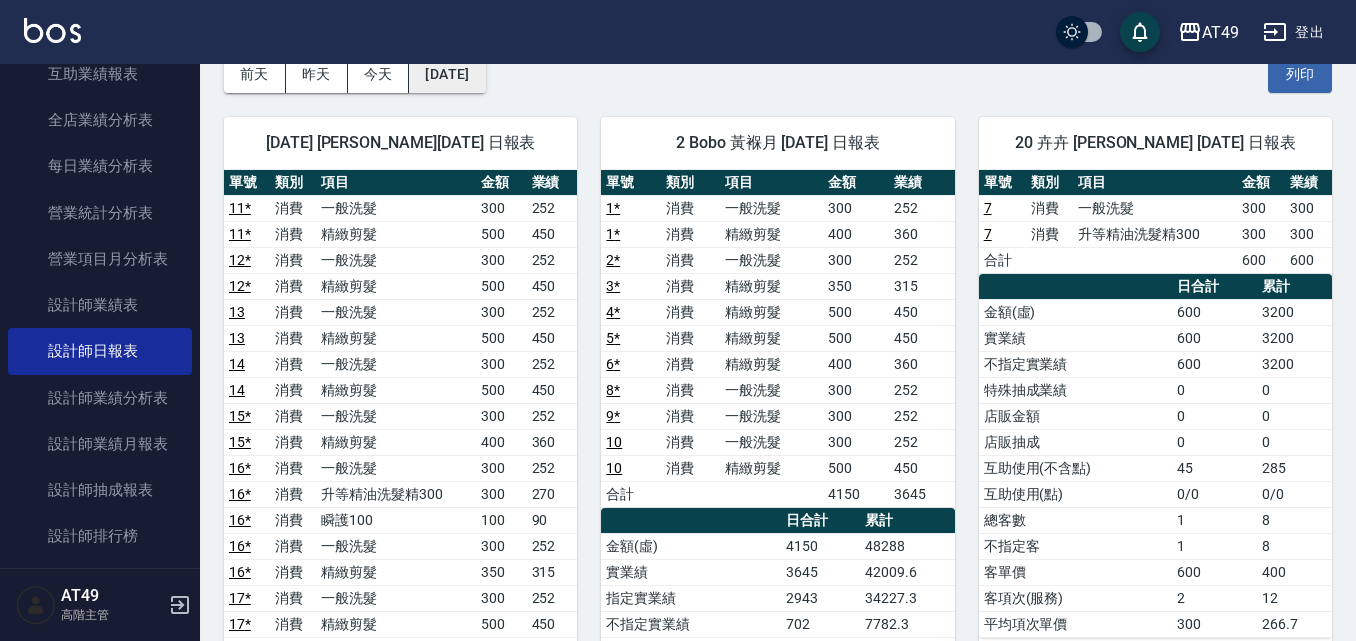 scroll, scrollTop: 100, scrollLeft: 0, axis: vertical 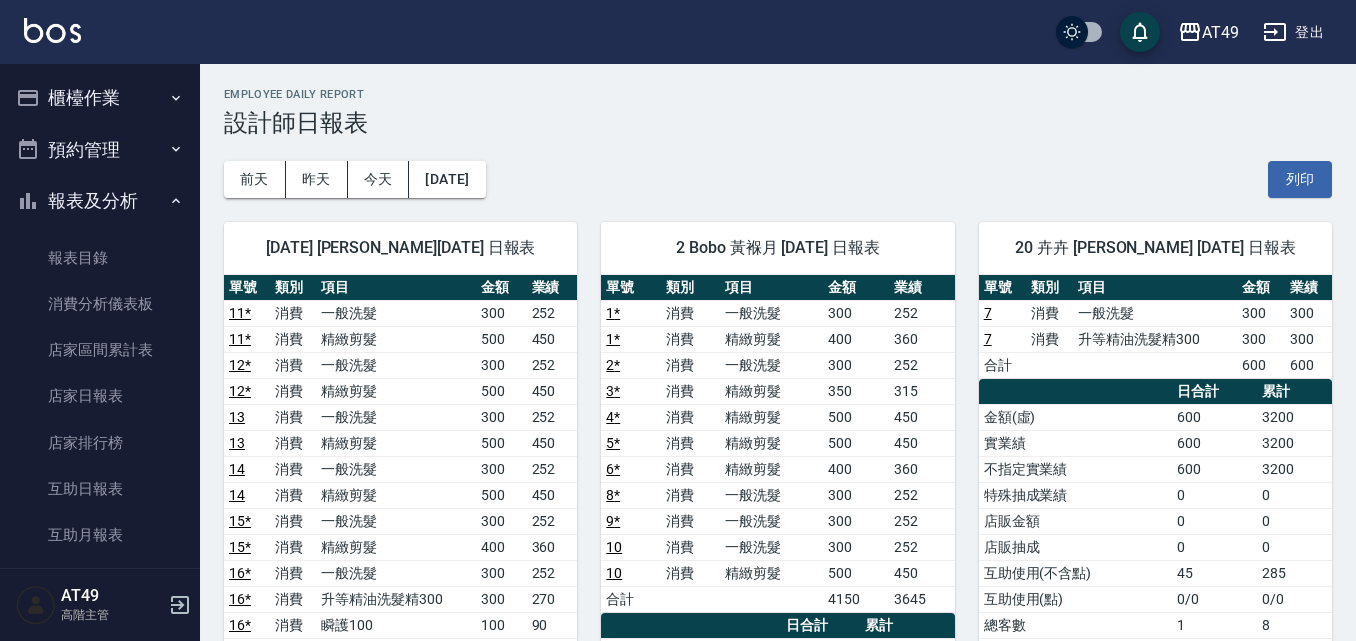 click on "櫃檯作業" at bounding box center [100, 98] 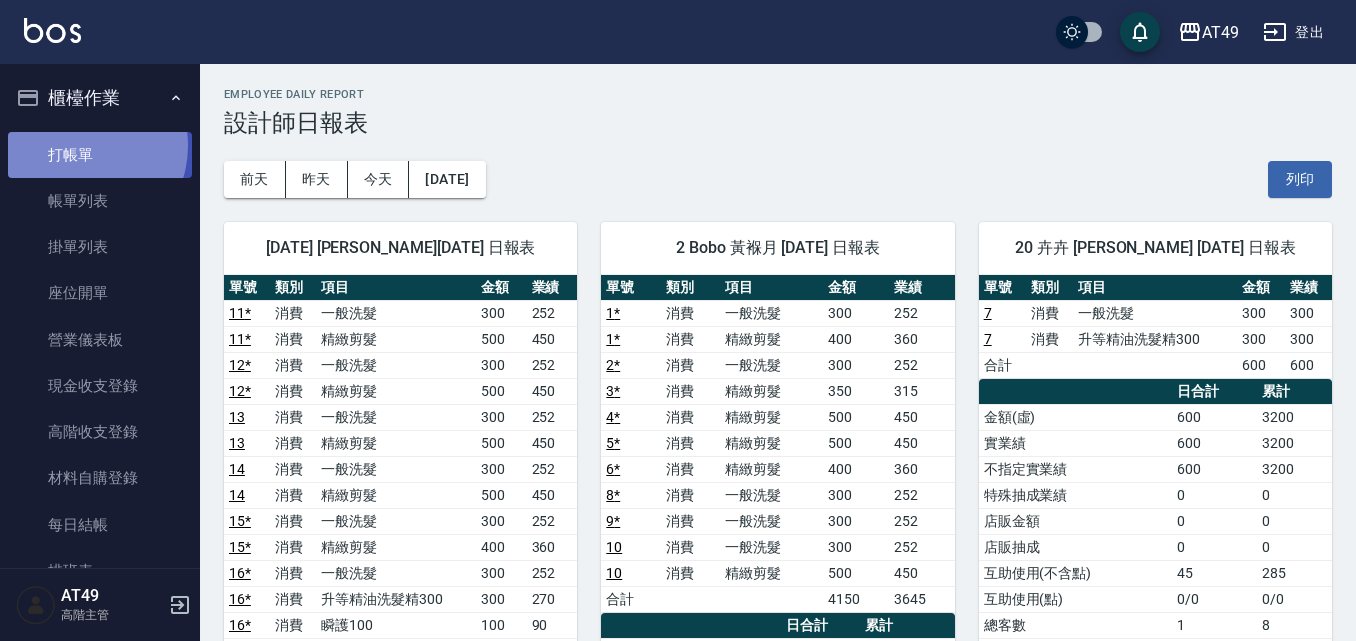 click on "打帳單" at bounding box center [100, 155] 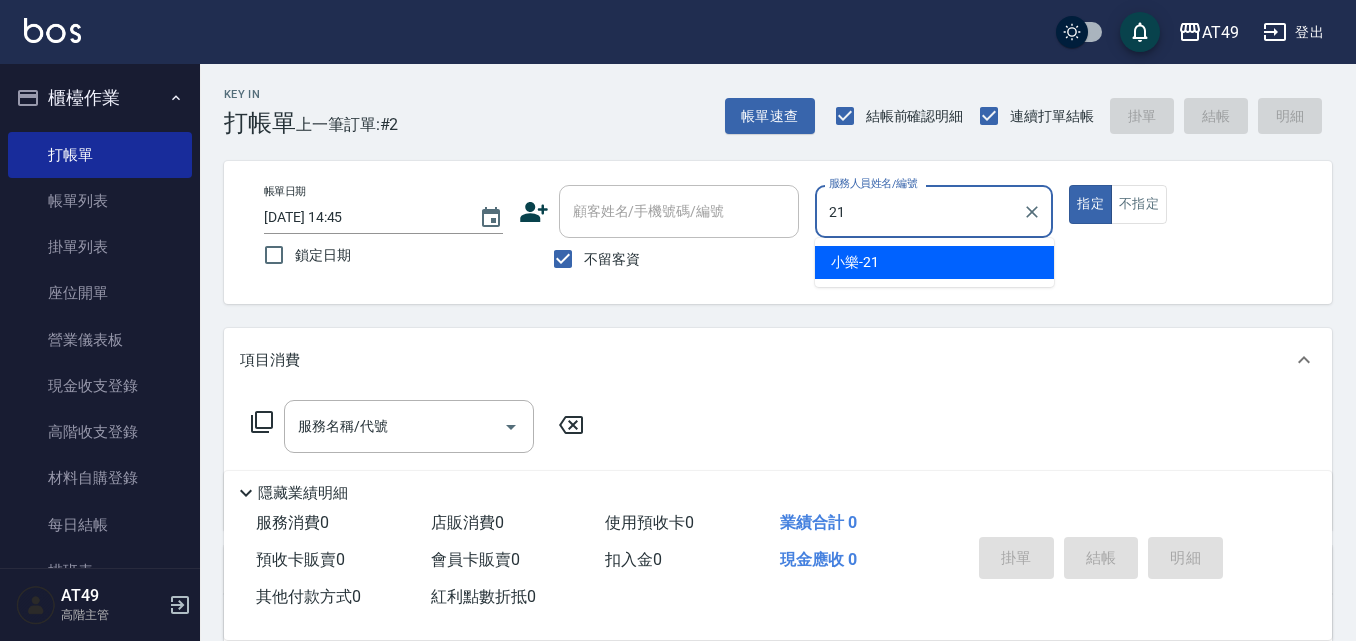 type on "21" 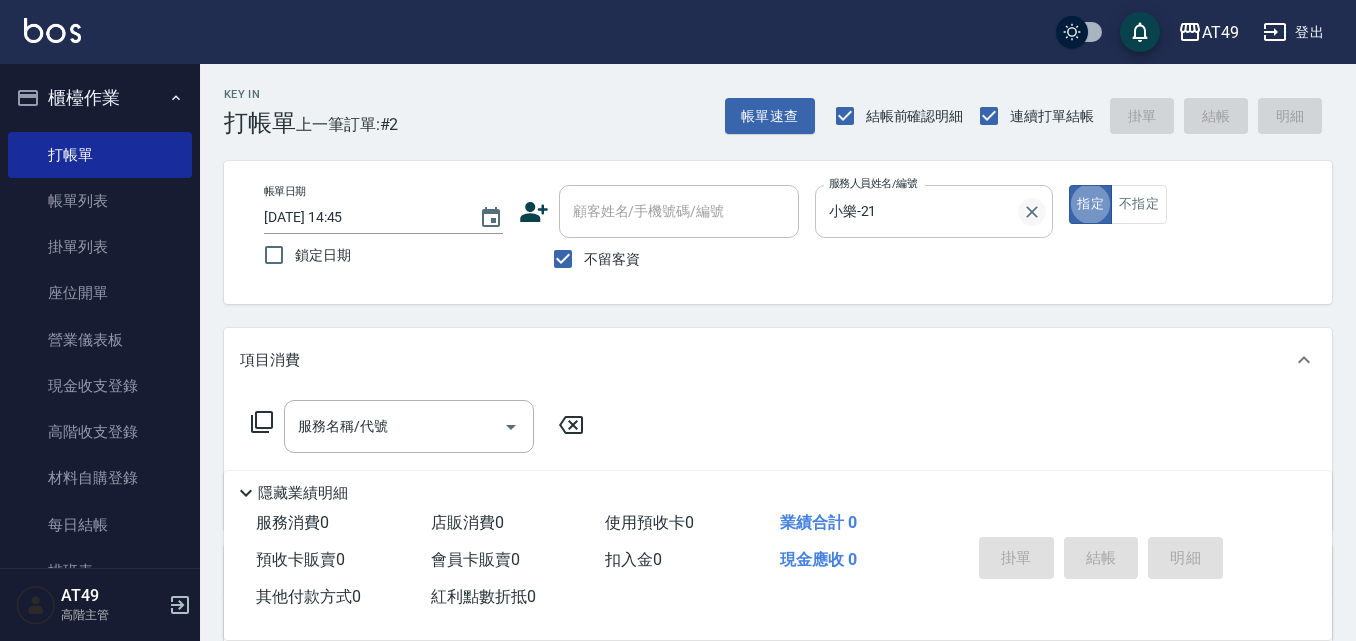 click 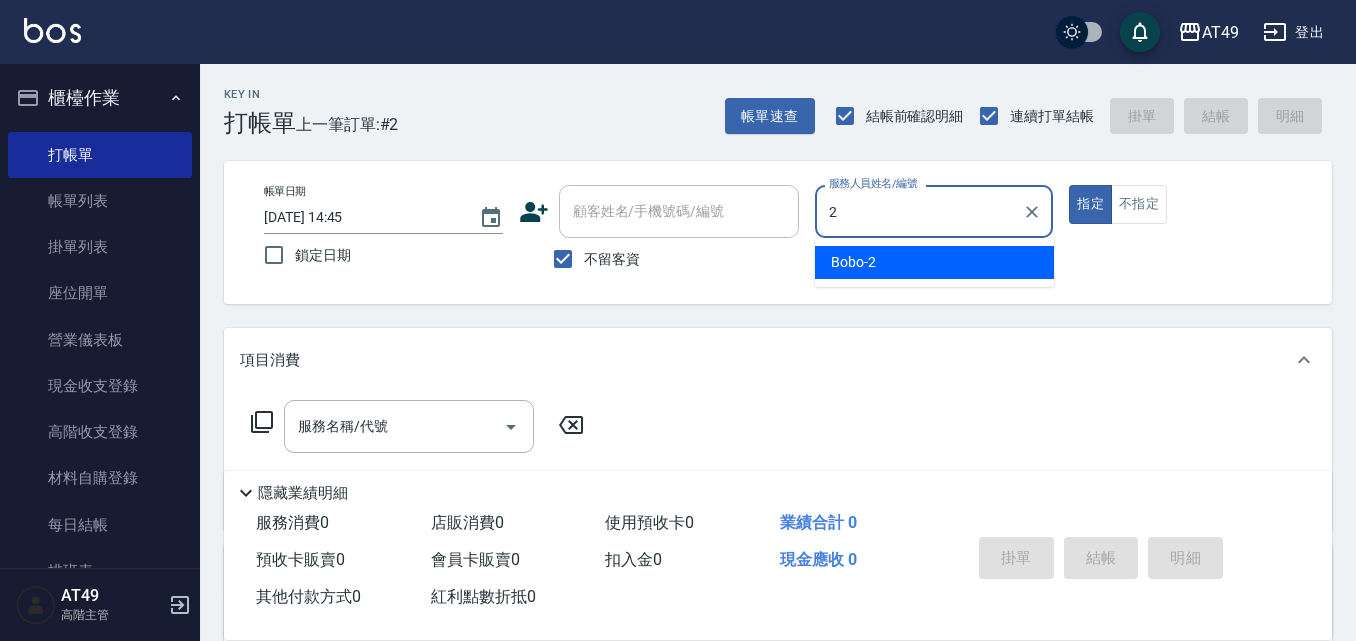 type on "Bobo-2" 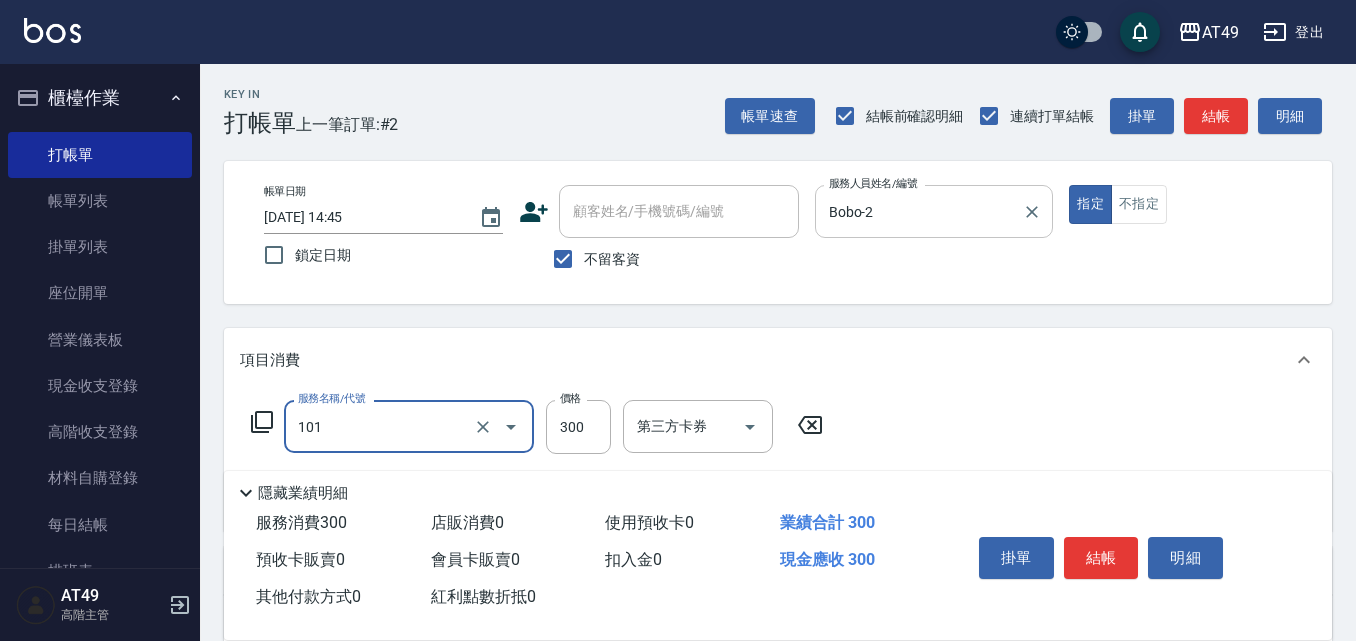 type on "一般洗髮(101)" 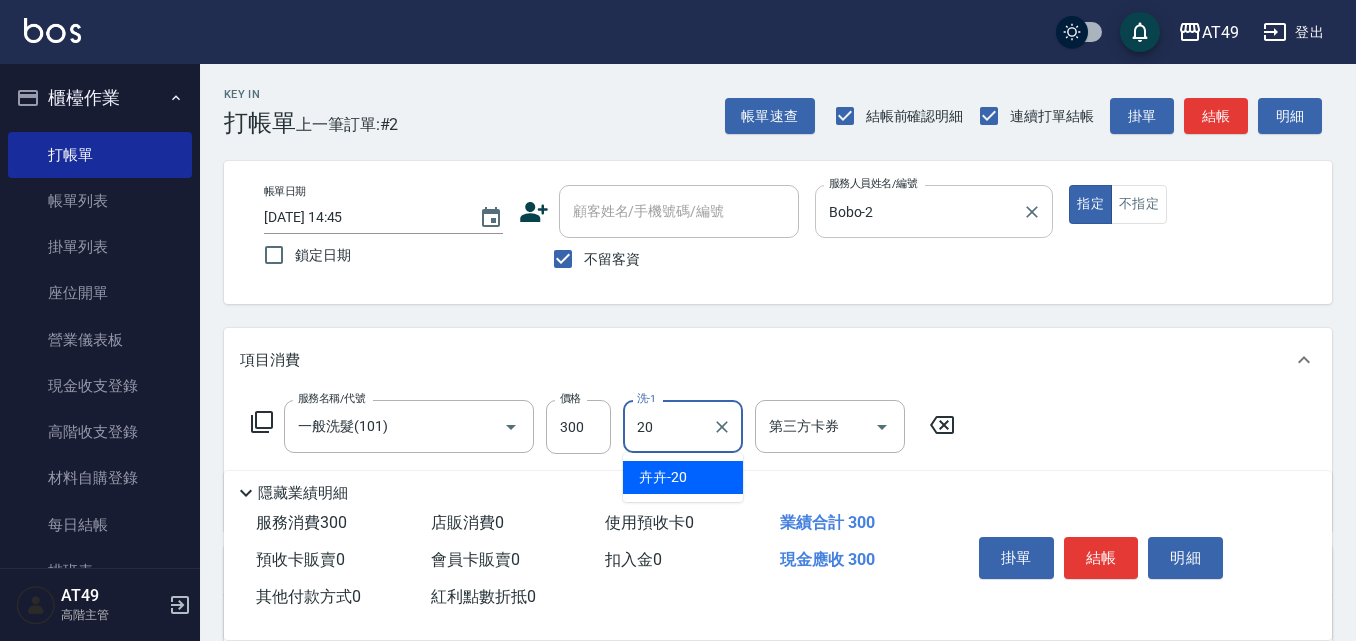 type on "卉卉-20" 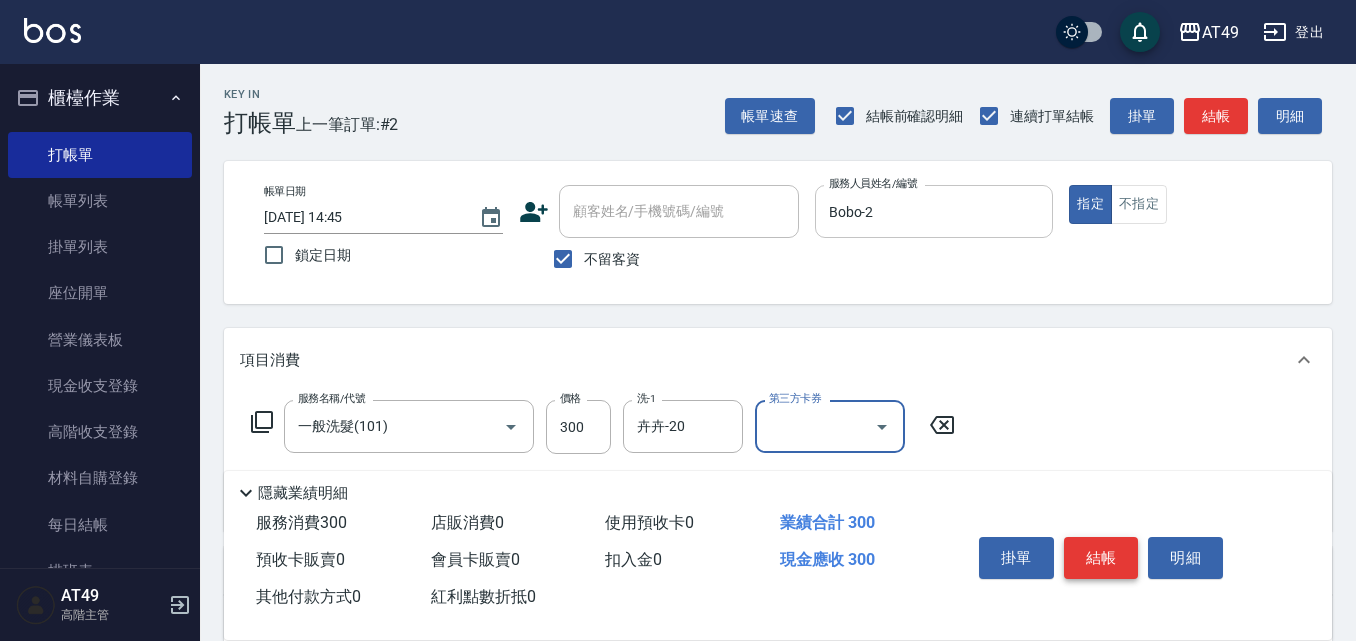 click on "結帳" at bounding box center (1101, 558) 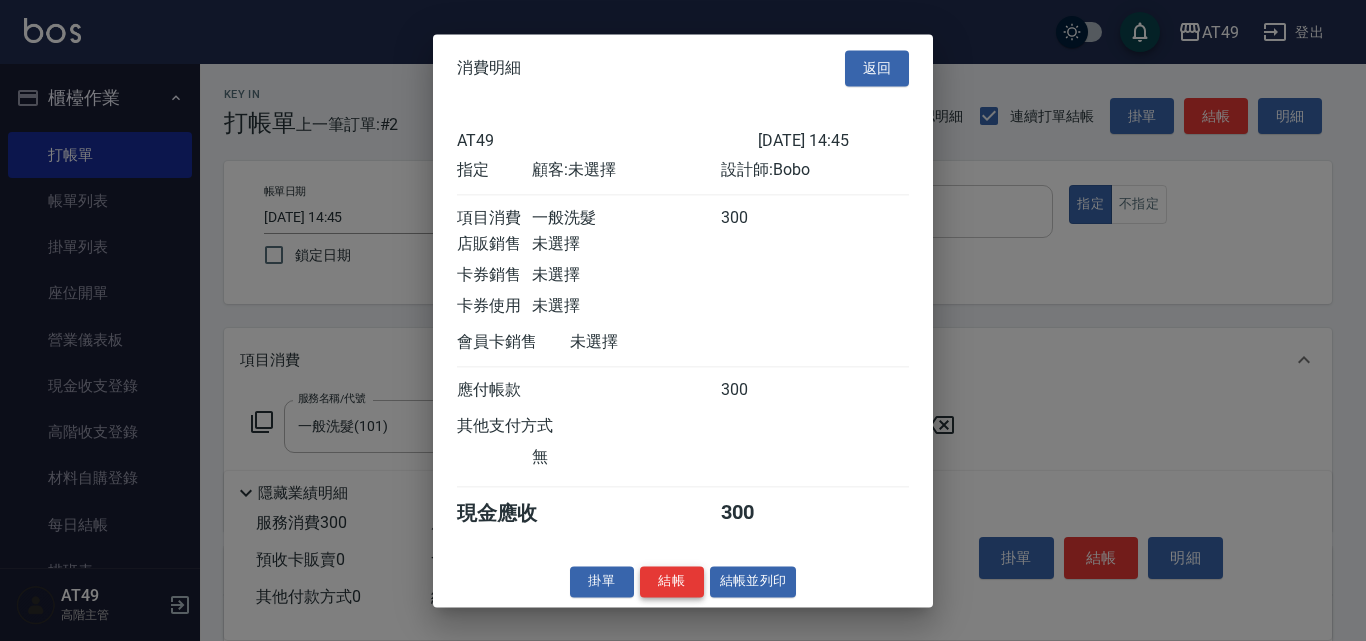 click on "結帳" at bounding box center [672, 581] 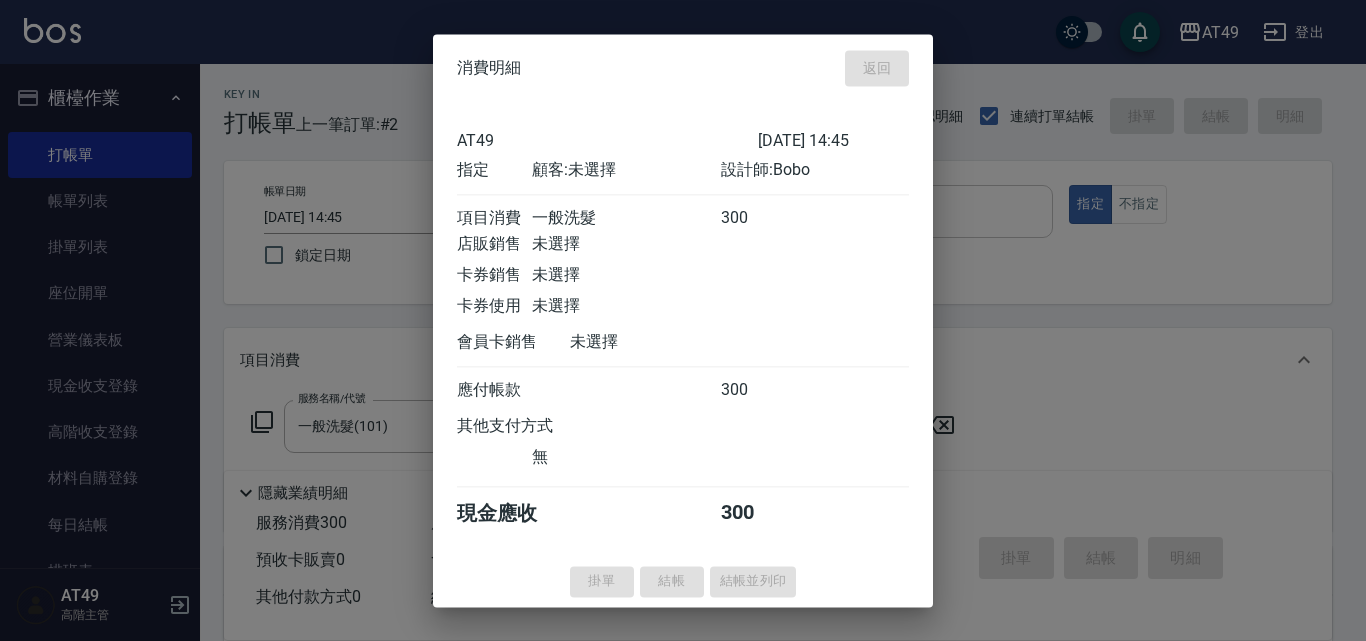 type on "[DATE] 15:00" 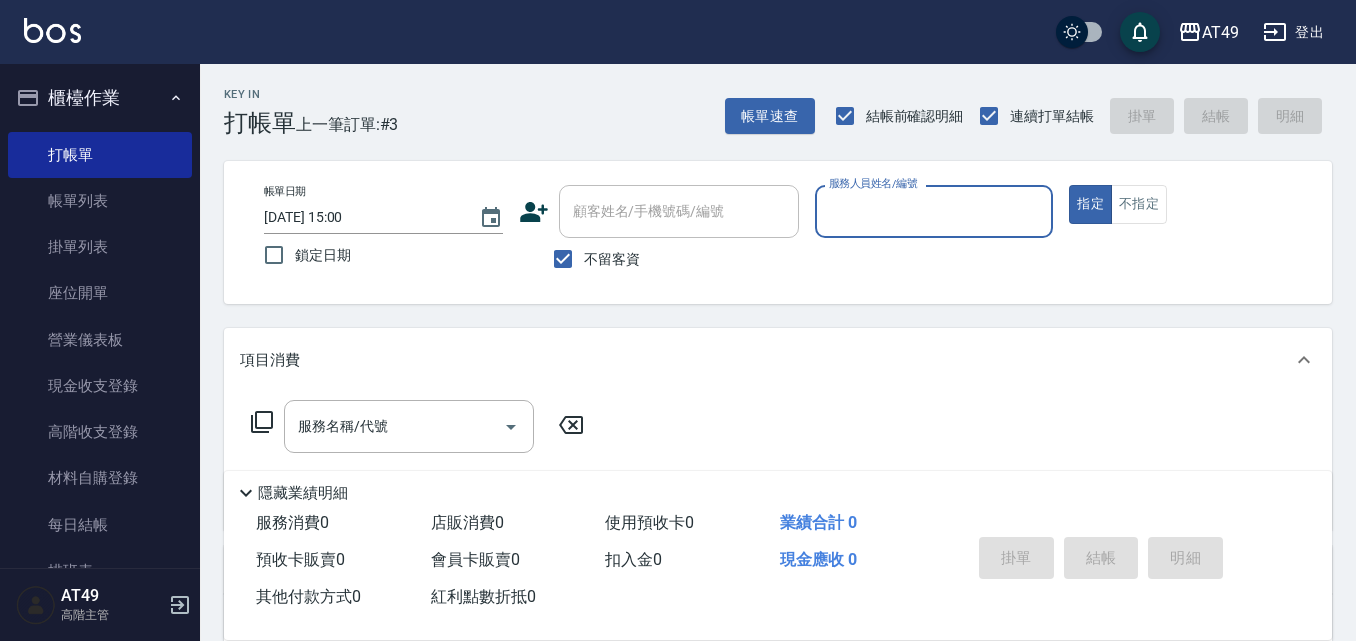 click on "服務人員姓名/編號" at bounding box center [934, 211] 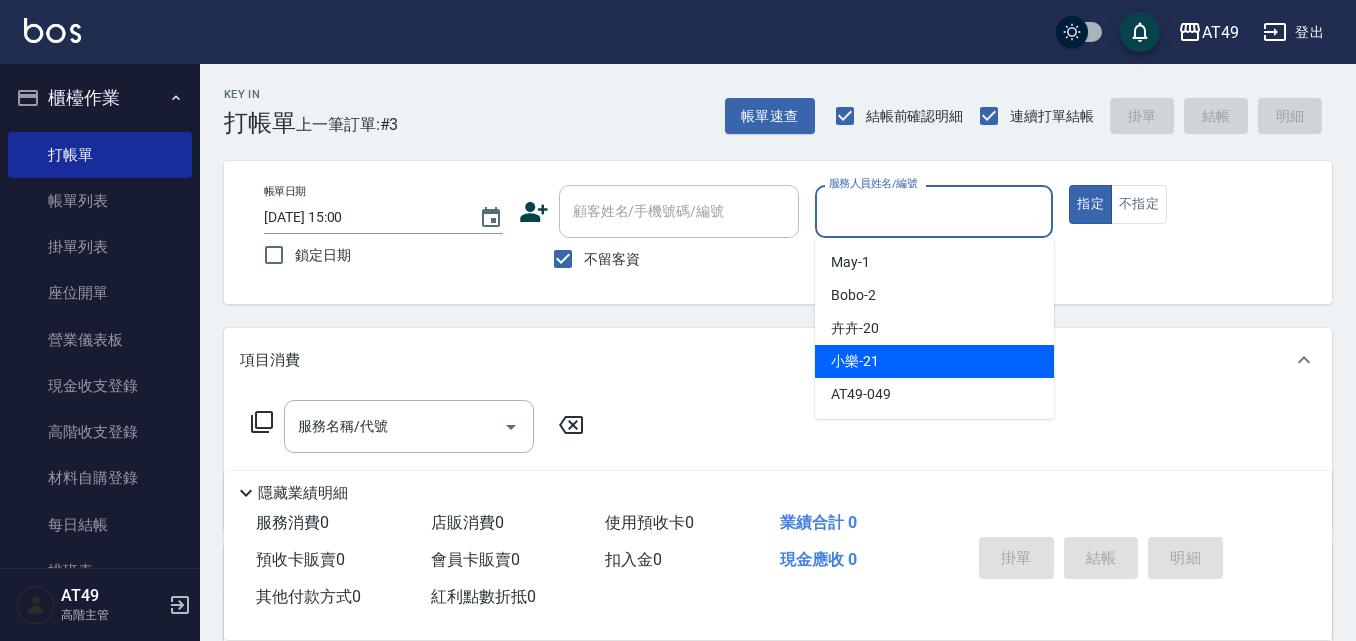 click on "小樂 -21" at bounding box center (855, 361) 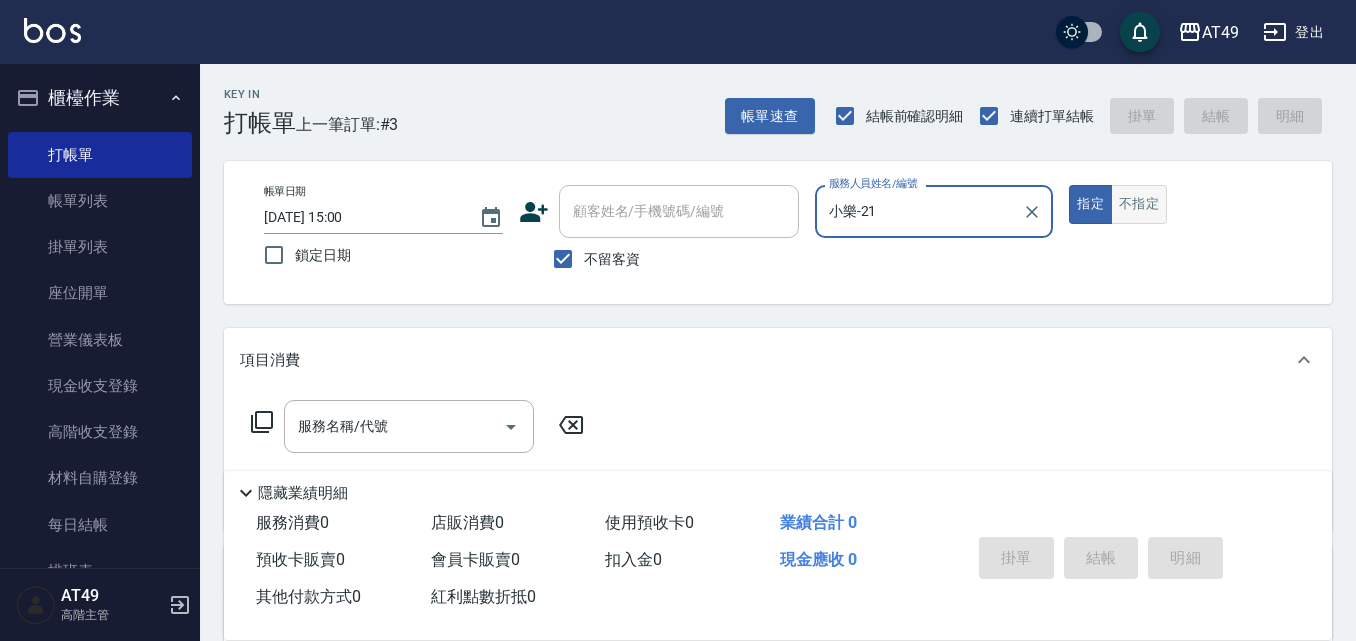 click on "不指定" at bounding box center (1139, 204) 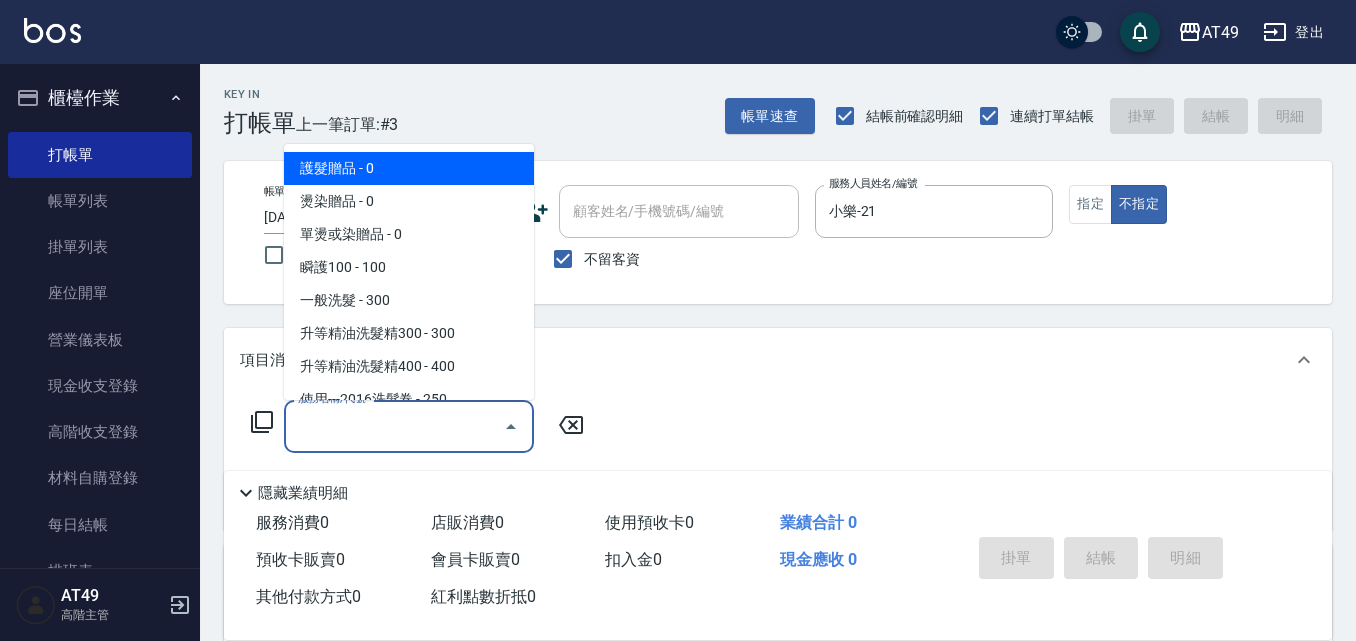 click on "服務名稱/代號 服務名稱/代號" at bounding box center [409, 426] 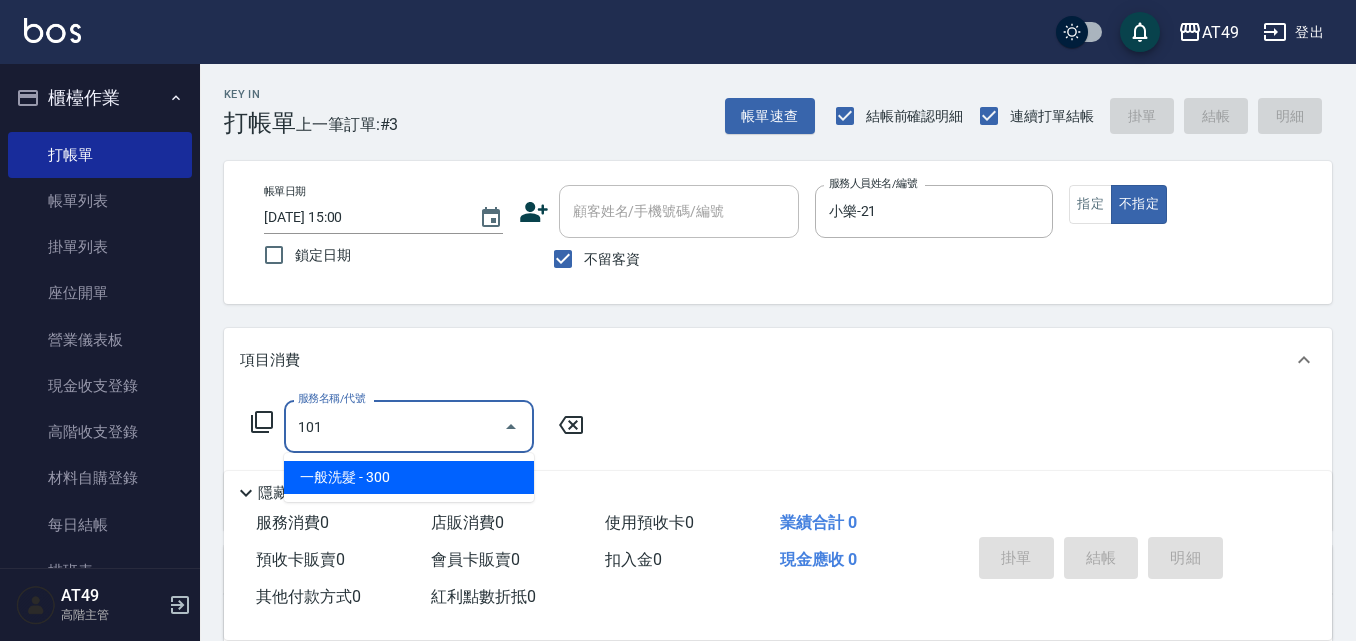 click on "一般洗髮 - 300" at bounding box center (409, 477) 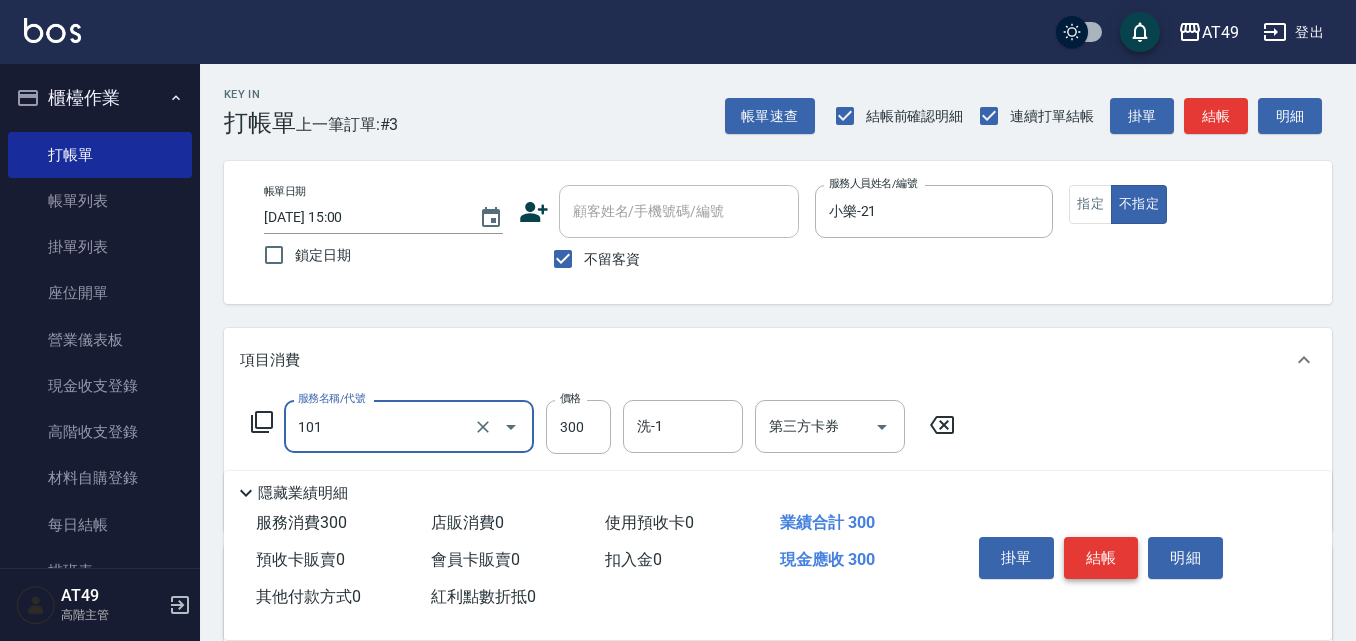 type on "一般洗髮(101)" 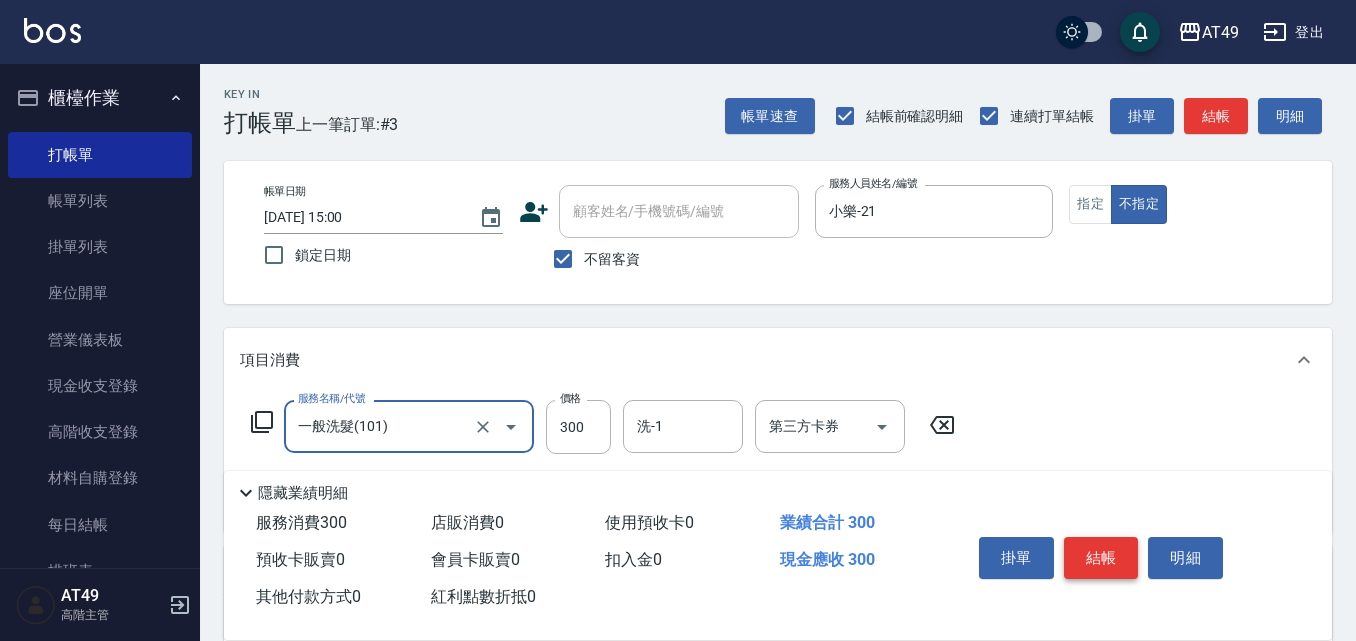 click on "結帳" at bounding box center [1101, 558] 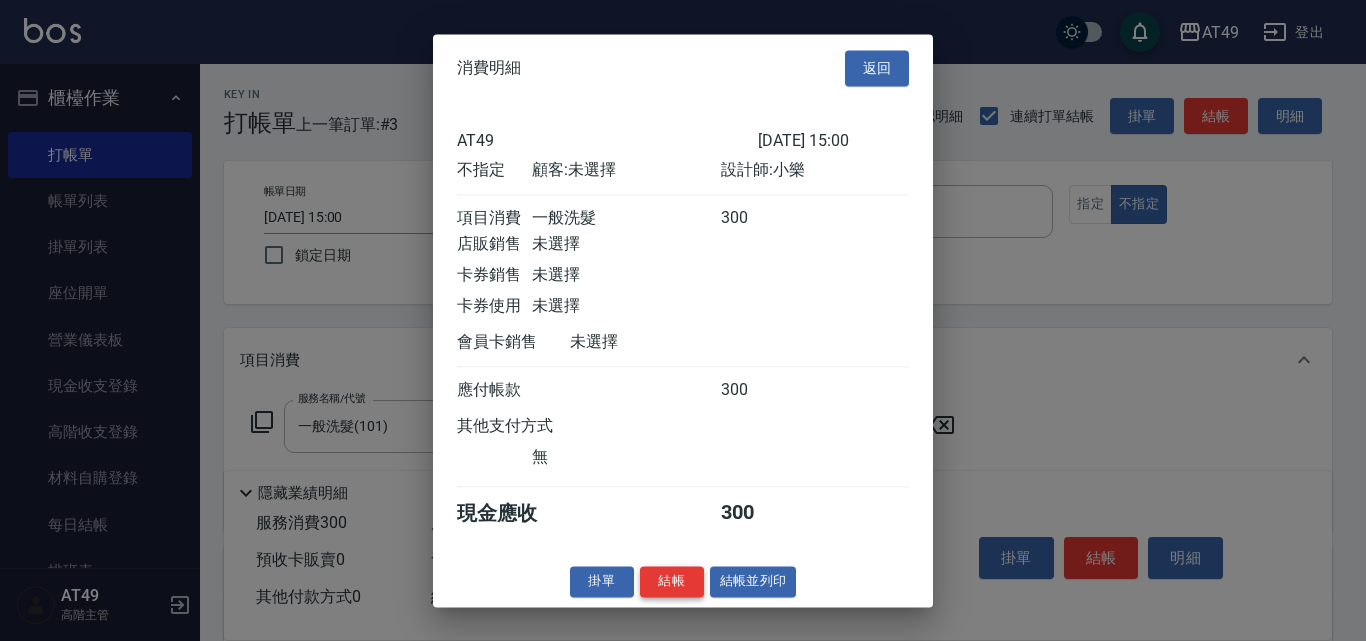click on "結帳" at bounding box center [672, 581] 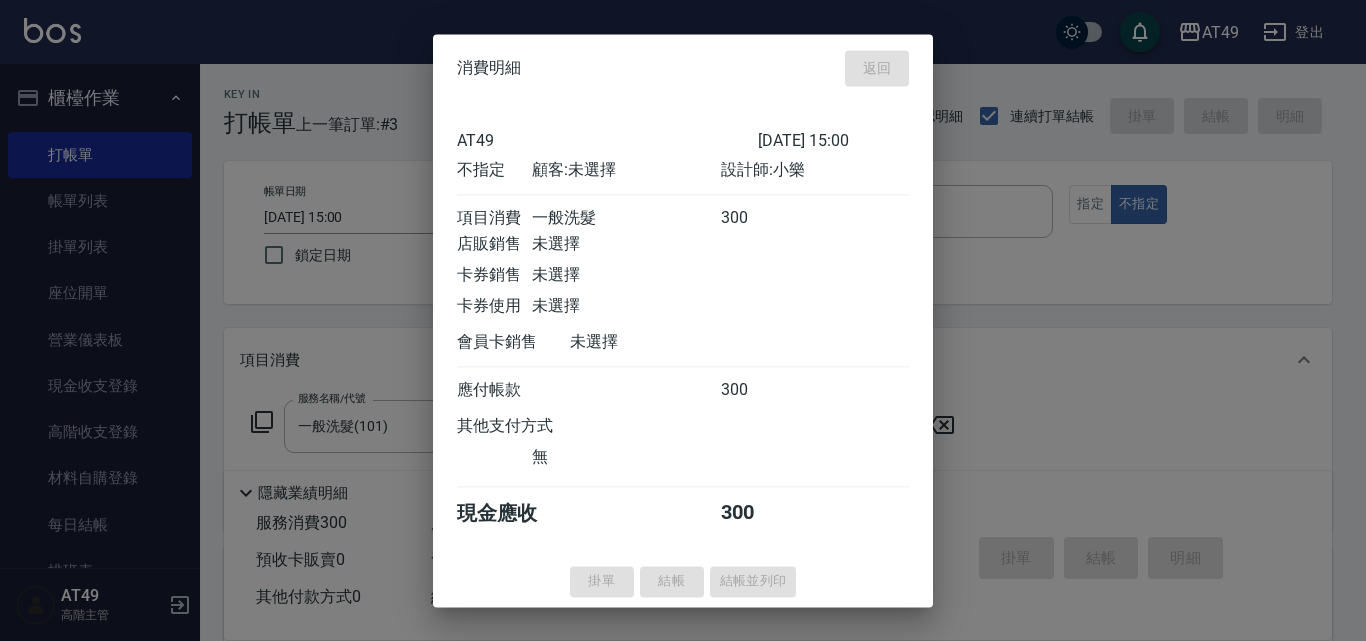 type on "[DATE] 15:20" 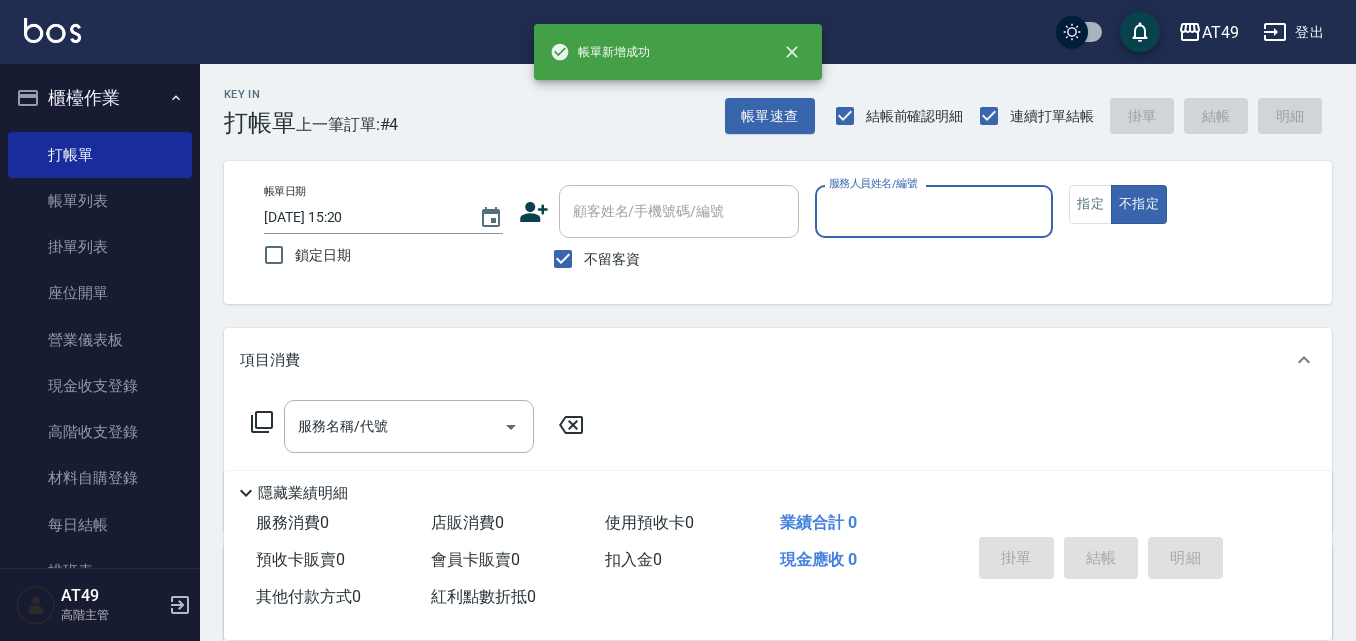 click on "服務人員姓名/編號" at bounding box center [934, 211] 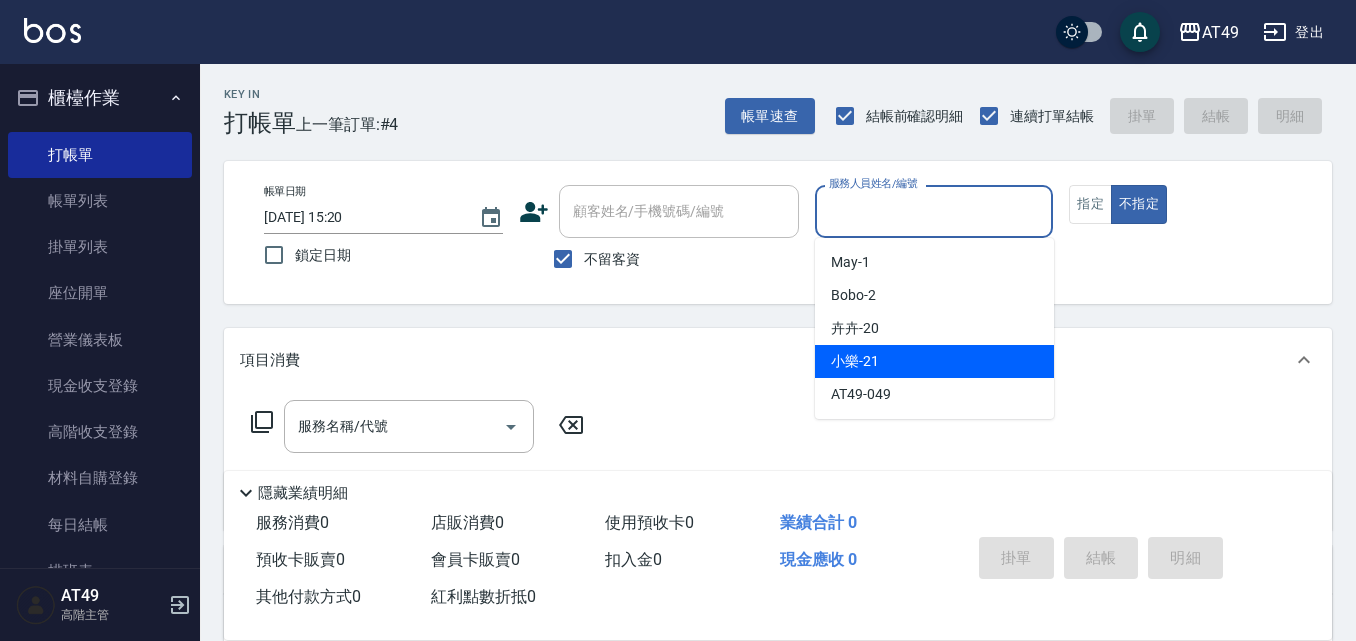 click on "小樂 -21" at bounding box center (855, 361) 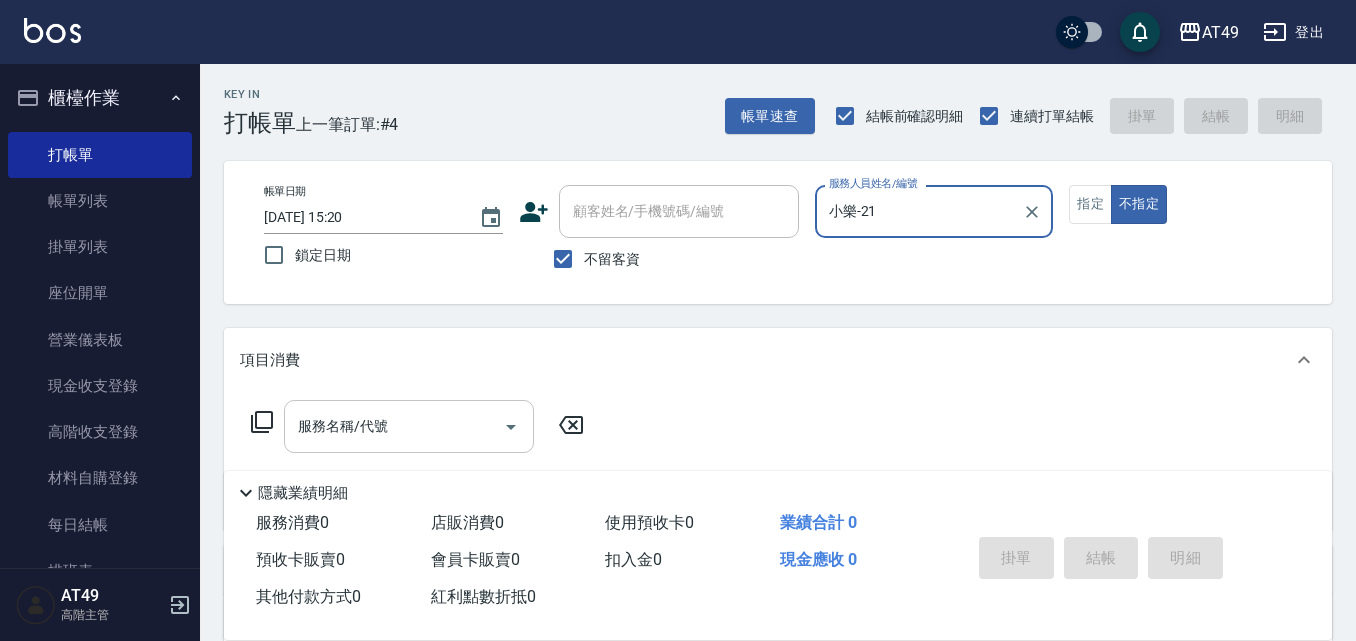 click on "服務名稱/代號" at bounding box center [394, 426] 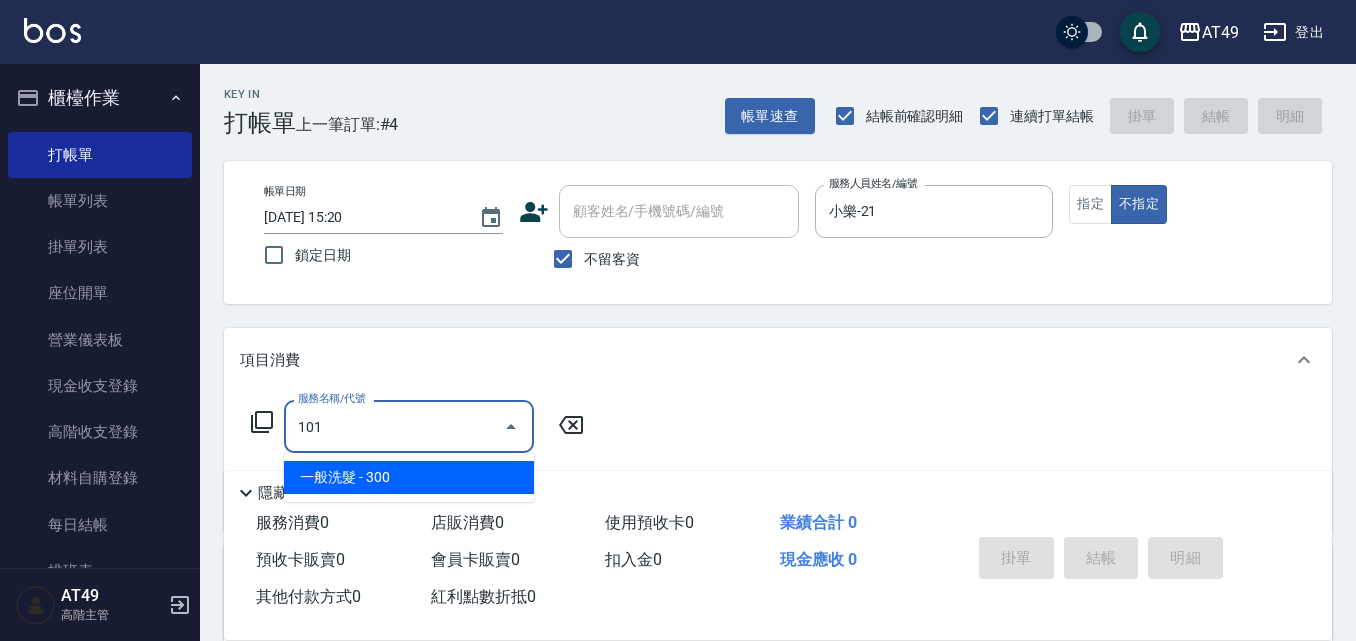 click on "一般洗髮 - 300" at bounding box center [409, 477] 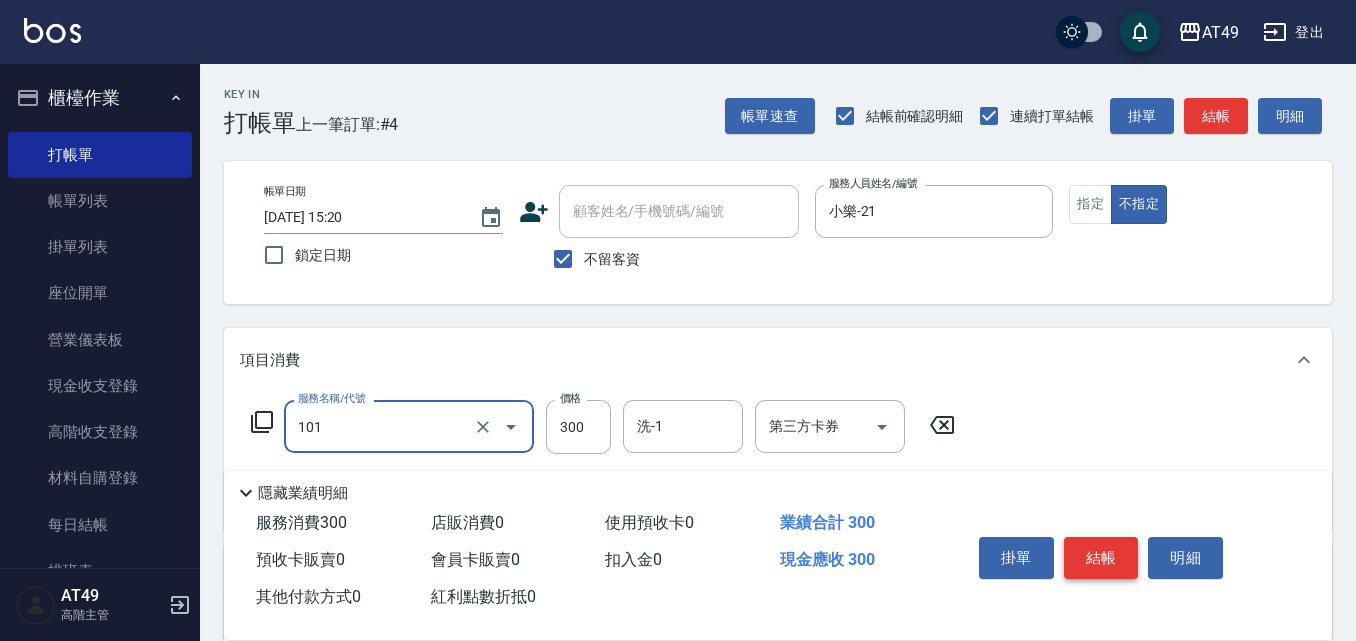 type on "一般洗髮(101)" 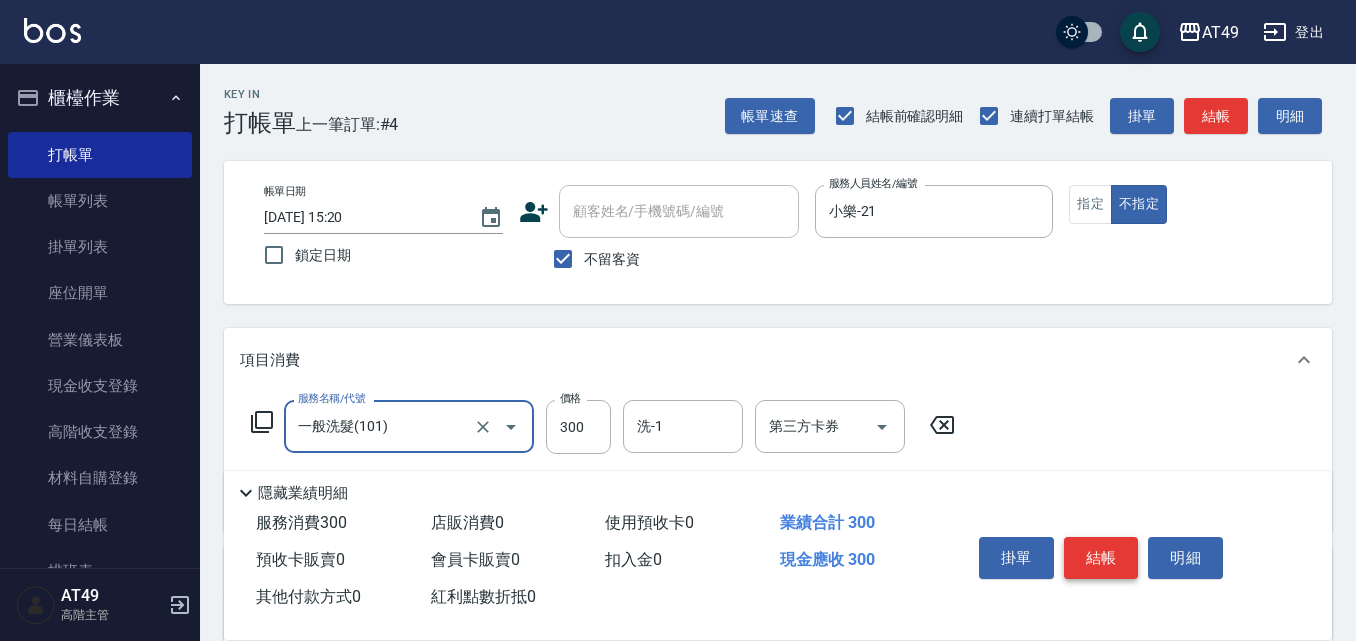 click on "結帳" at bounding box center [1101, 558] 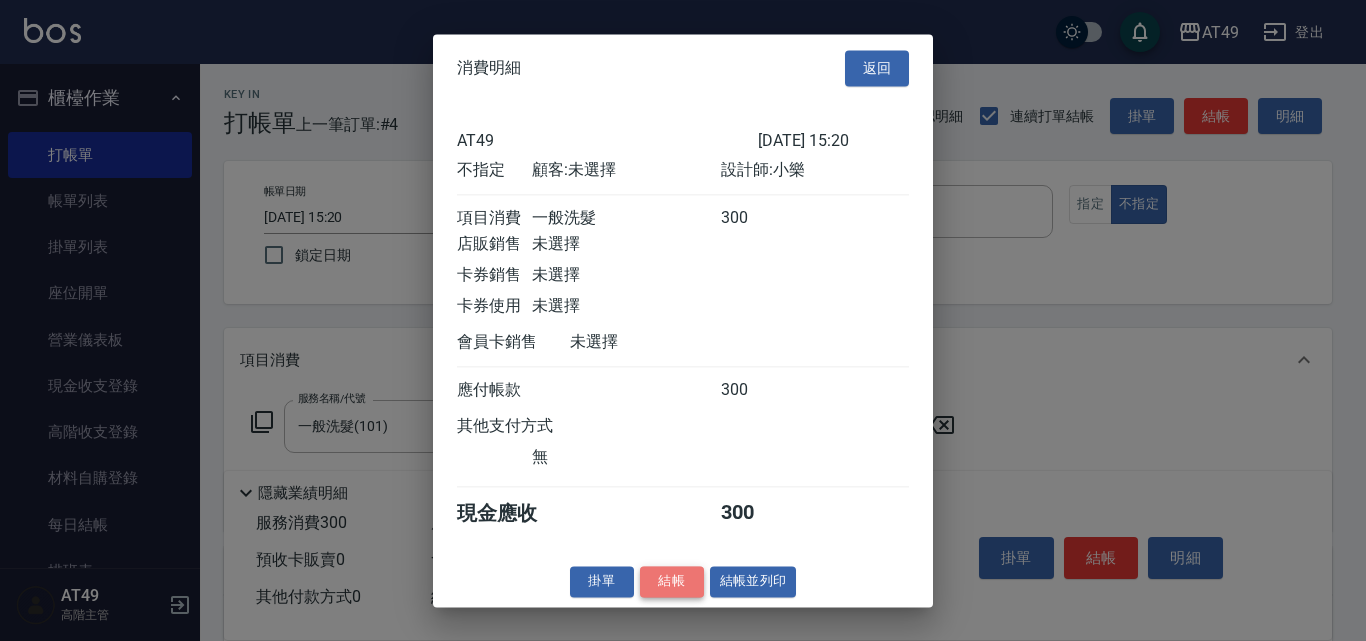 click on "結帳" at bounding box center (672, 581) 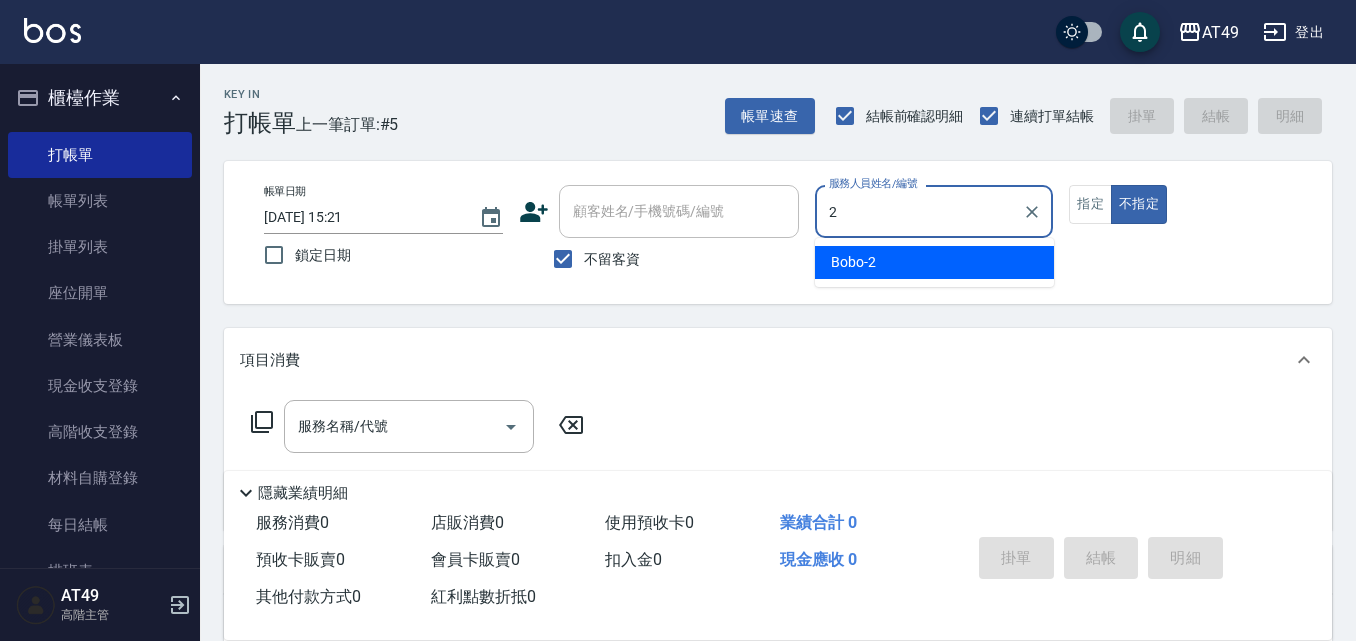type on "Bobo-2" 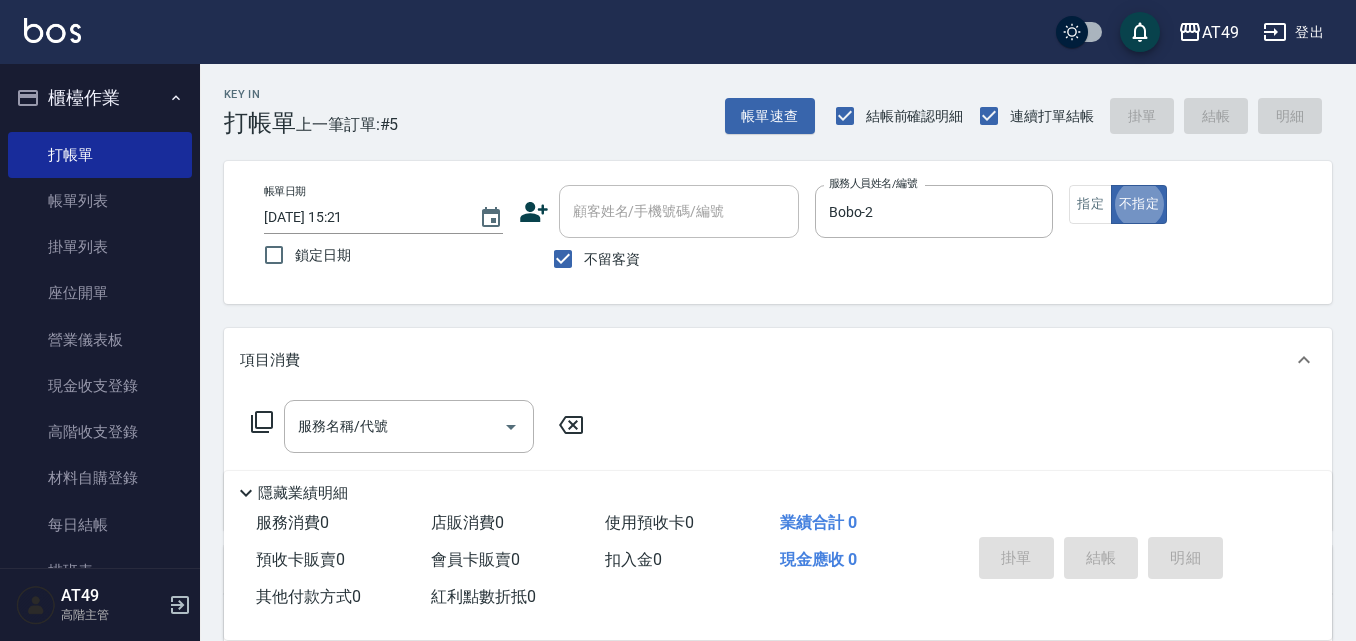 type on "false" 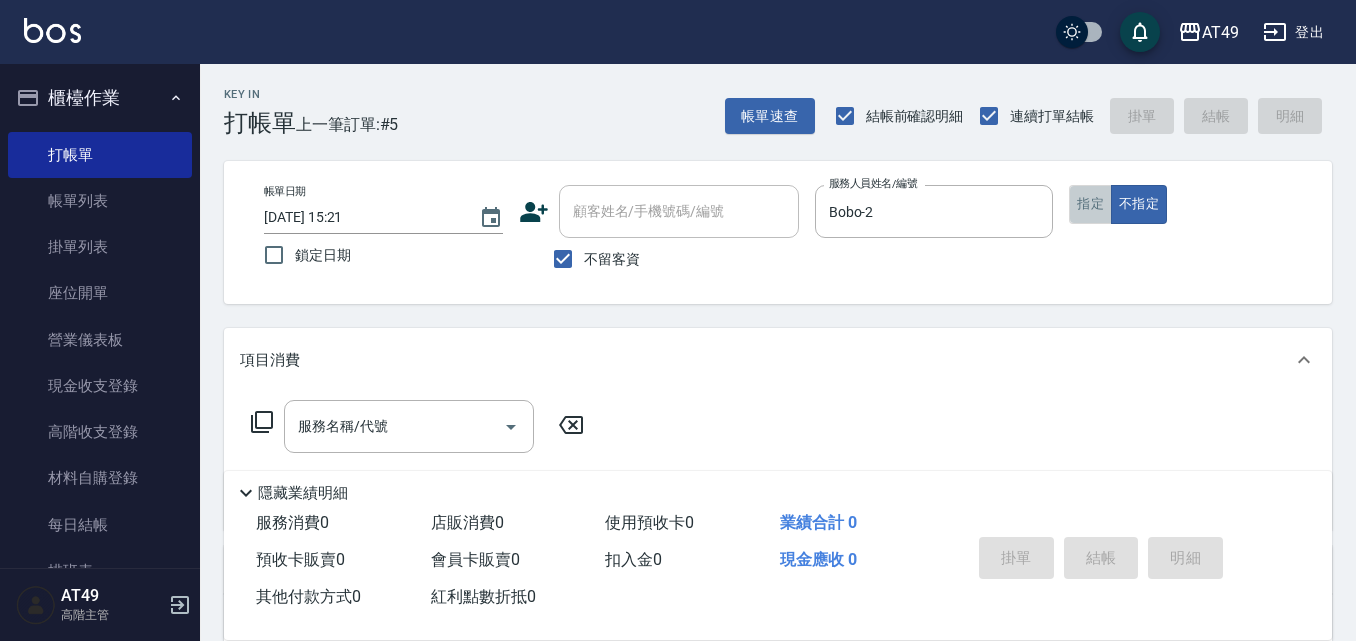 click on "指定" at bounding box center (1090, 204) 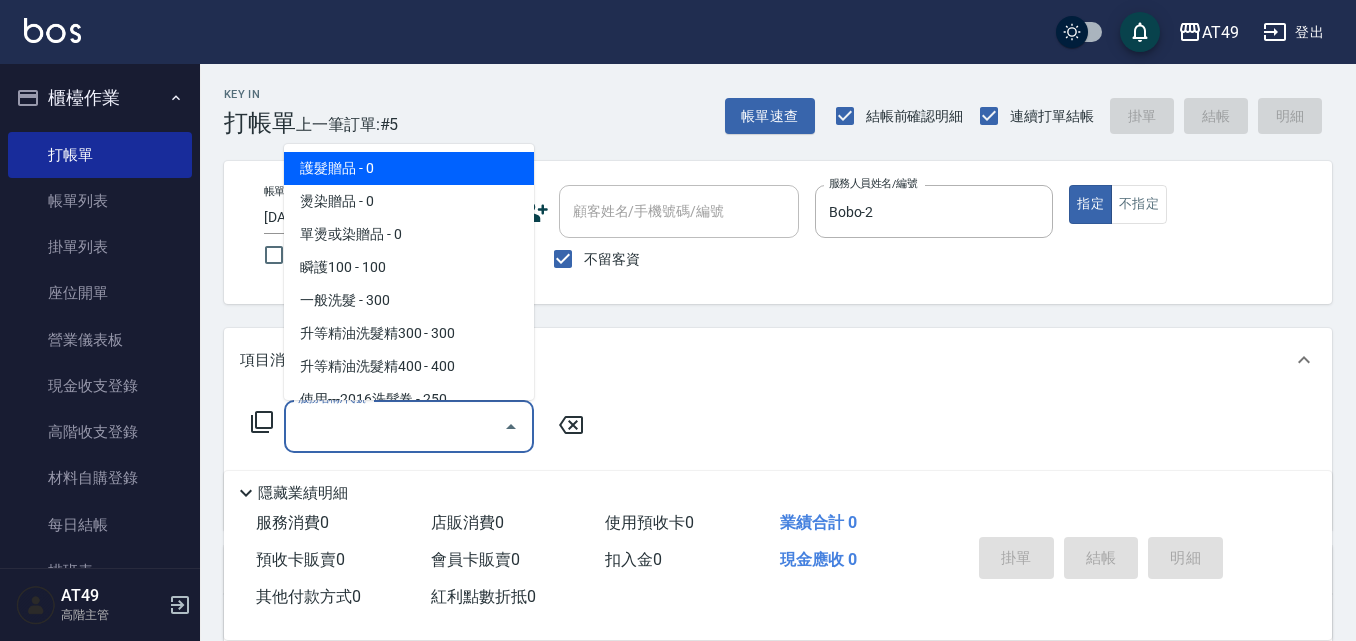 click on "服務名稱/代號 服務名稱/代號" at bounding box center (409, 426) 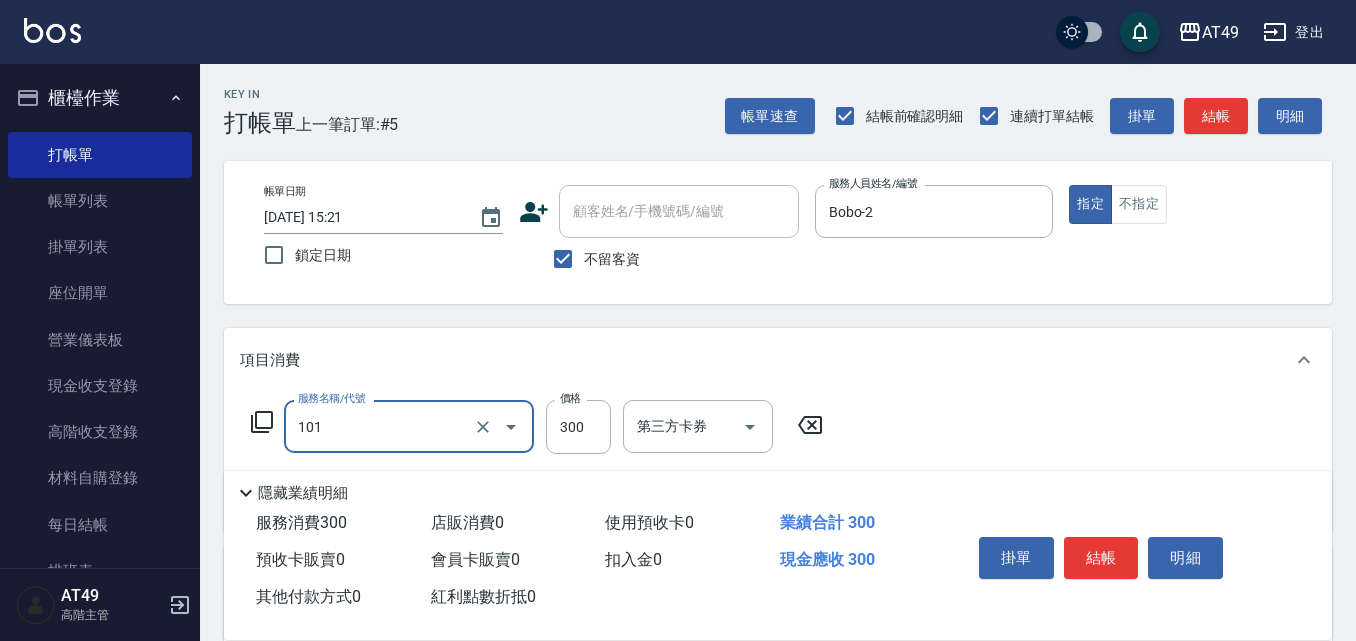 type on "一般洗髮(101)" 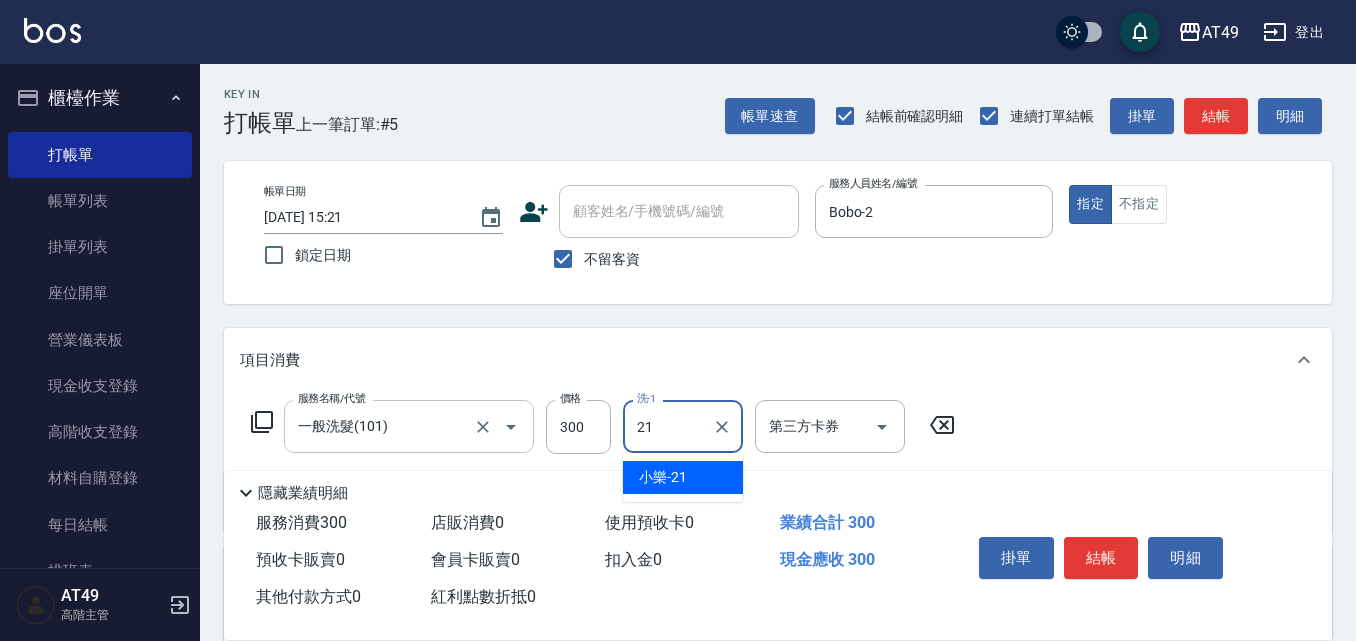 type on "小樂-21" 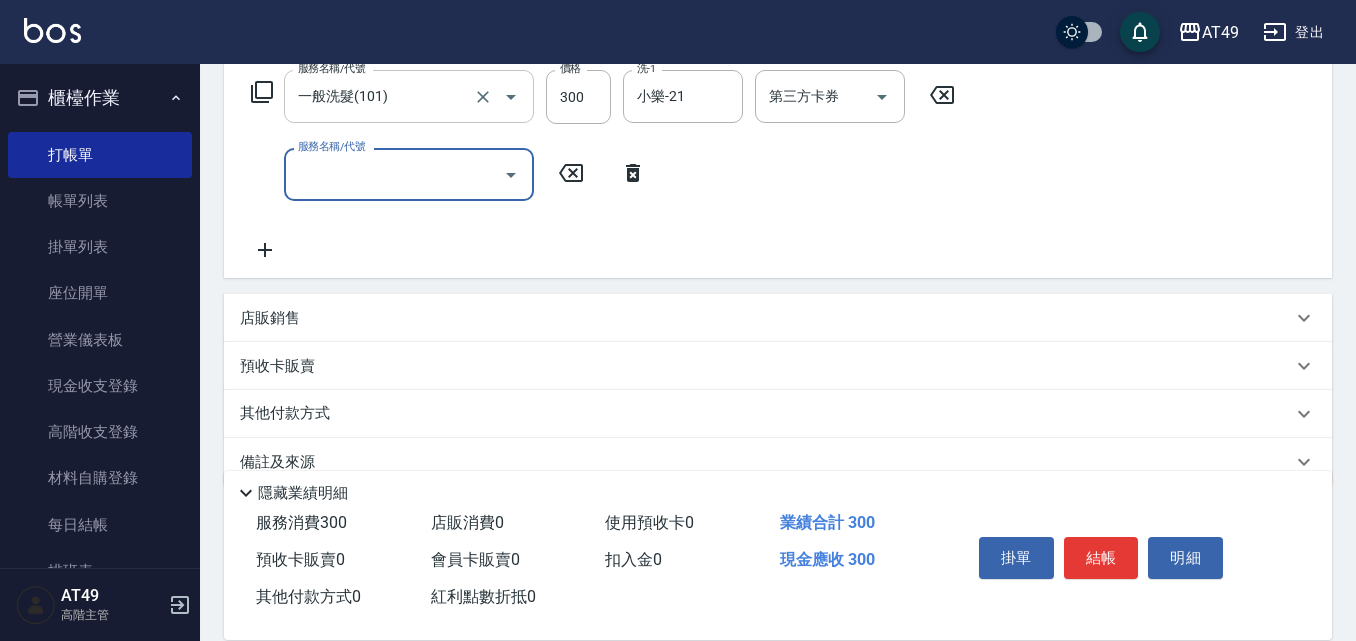 scroll, scrollTop: 367, scrollLeft: 0, axis: vertical 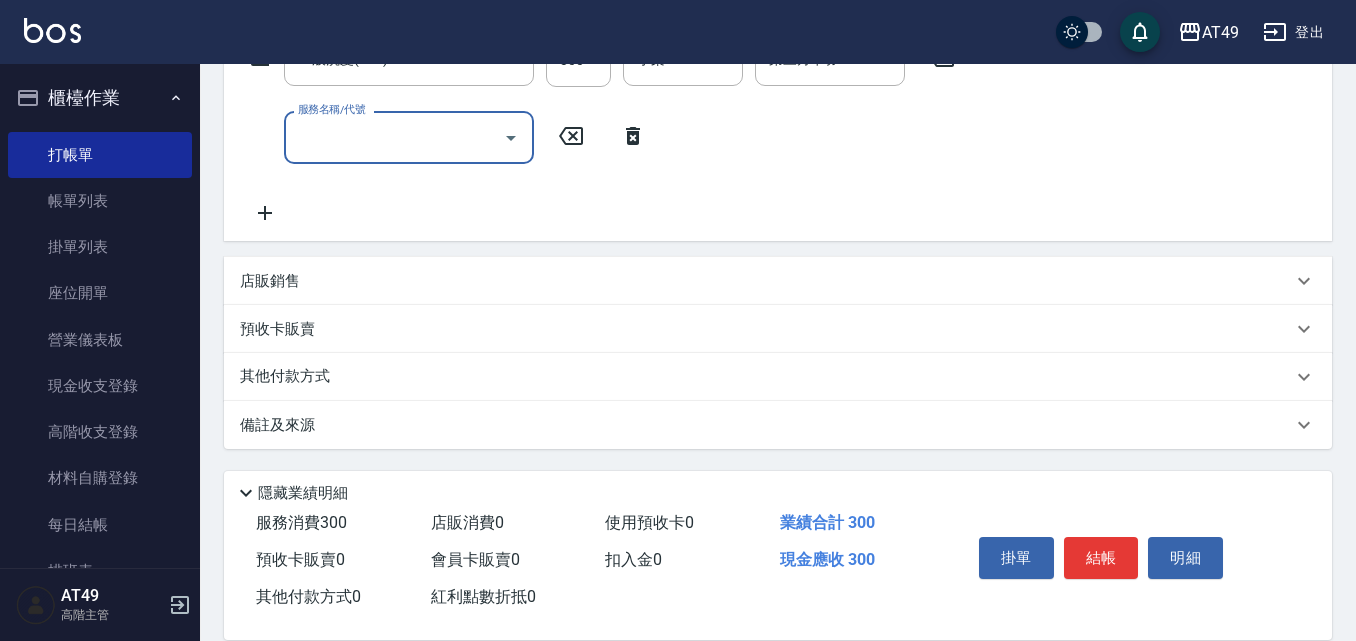 click on "服務名稱/代號" at bounding box center (394, 137) 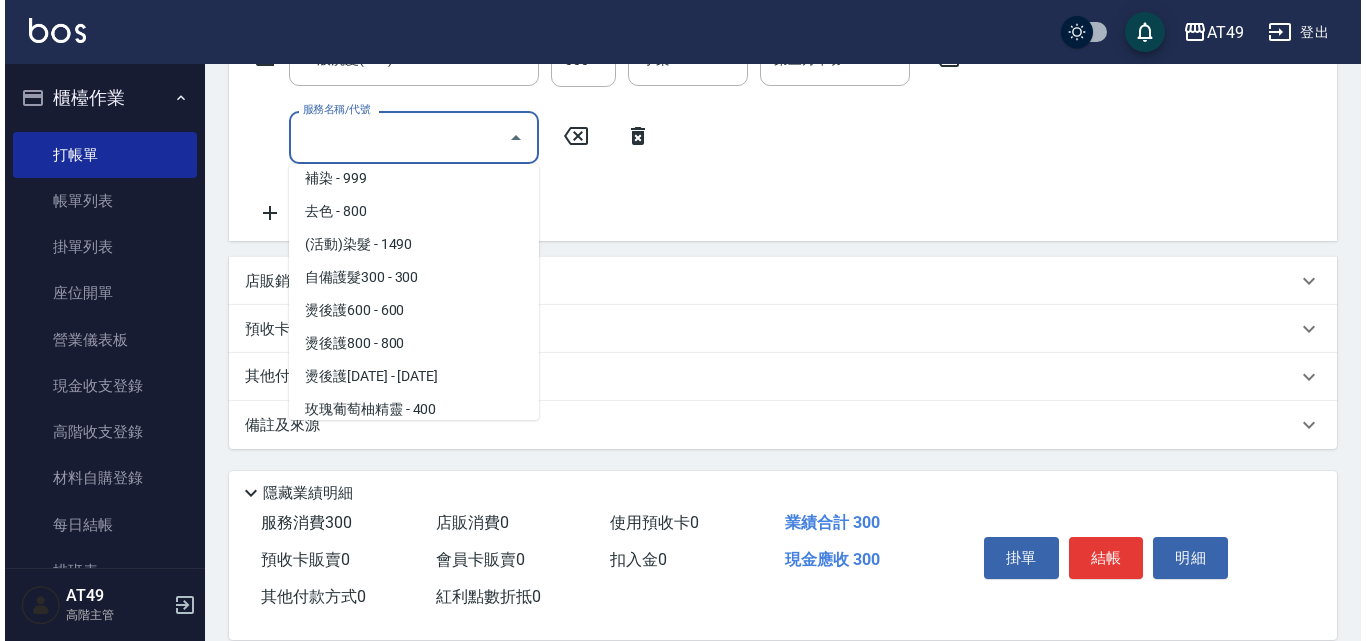 scroll, scrollTop: 600, scrollLeft: 0, axis: vertical 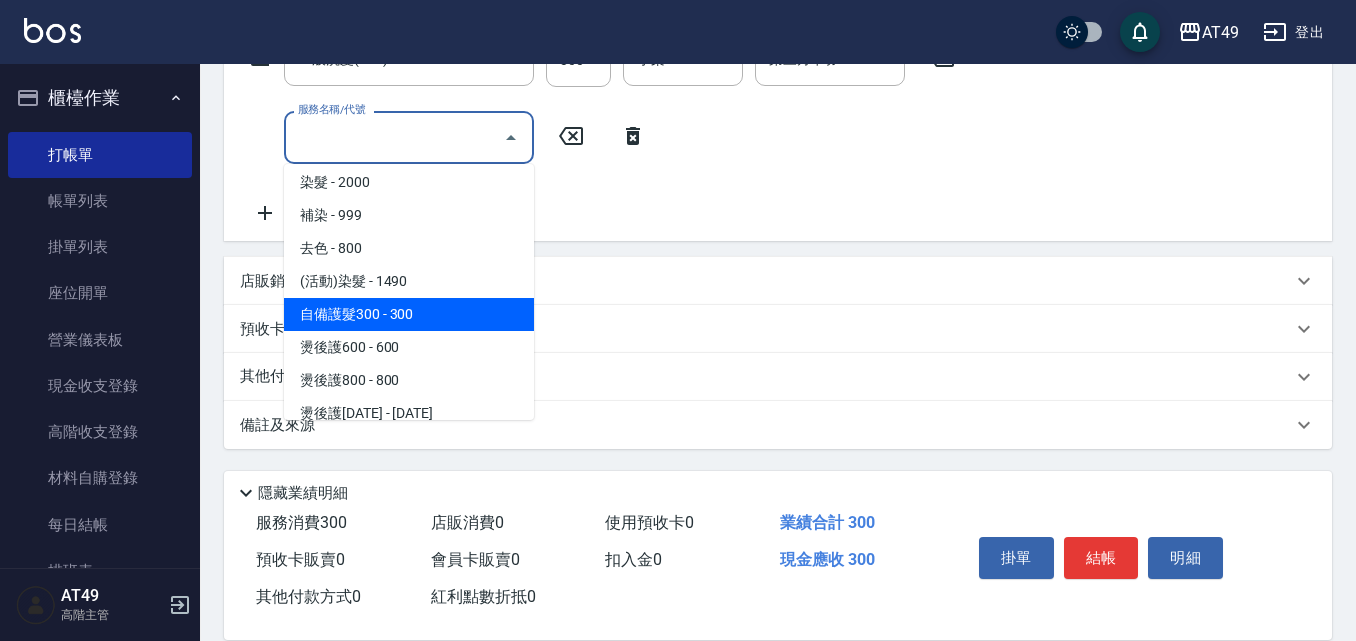 click on "自備護髮300 - 300" at bounding box center [409, 314] 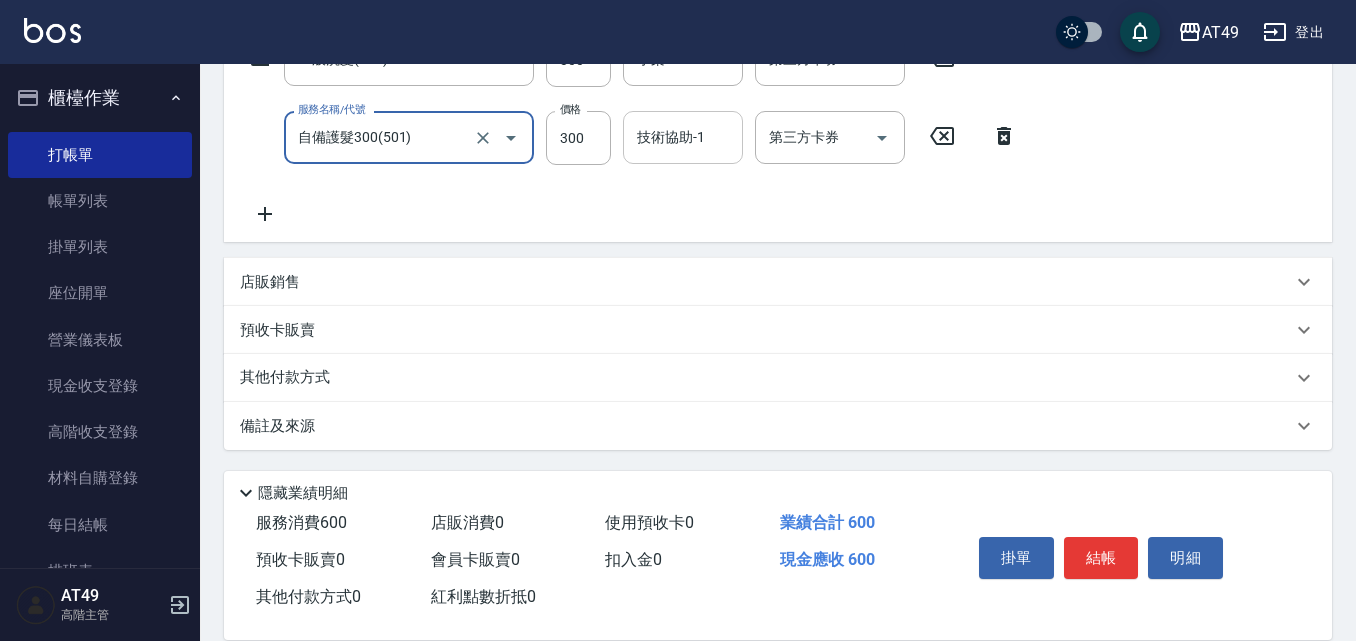click on "技術協助-1 技術協助-1" at bounding box center (683, 137) 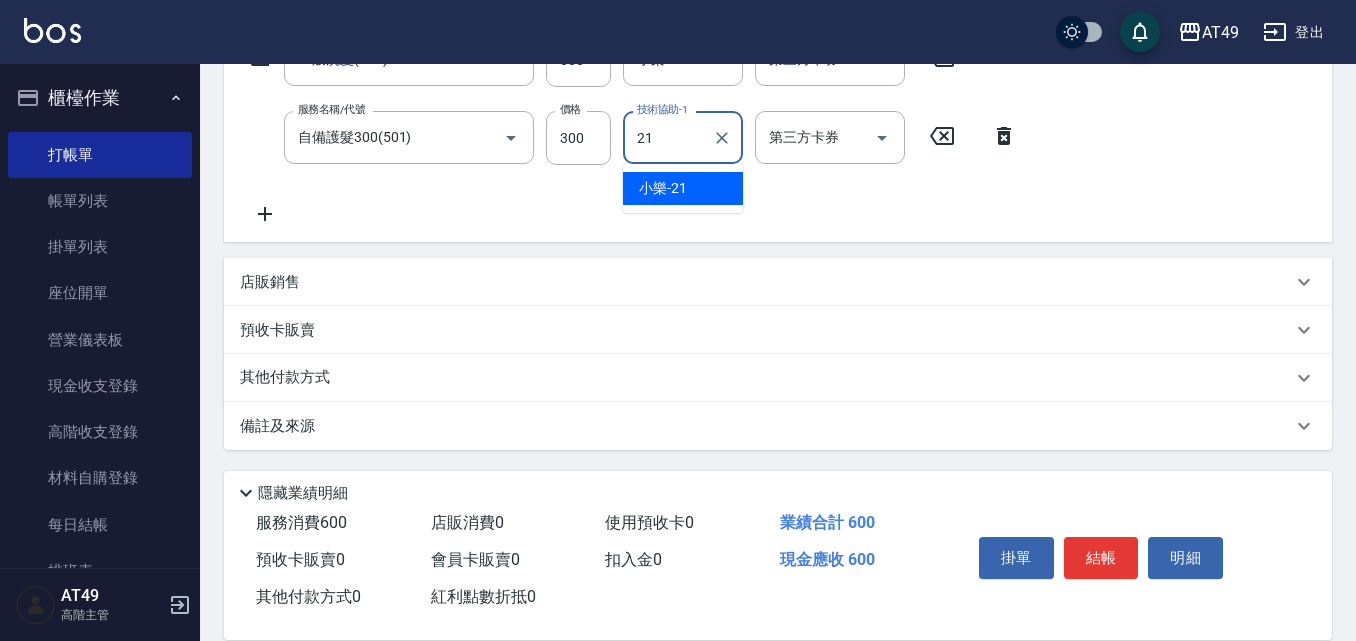 type on "小樂-21" 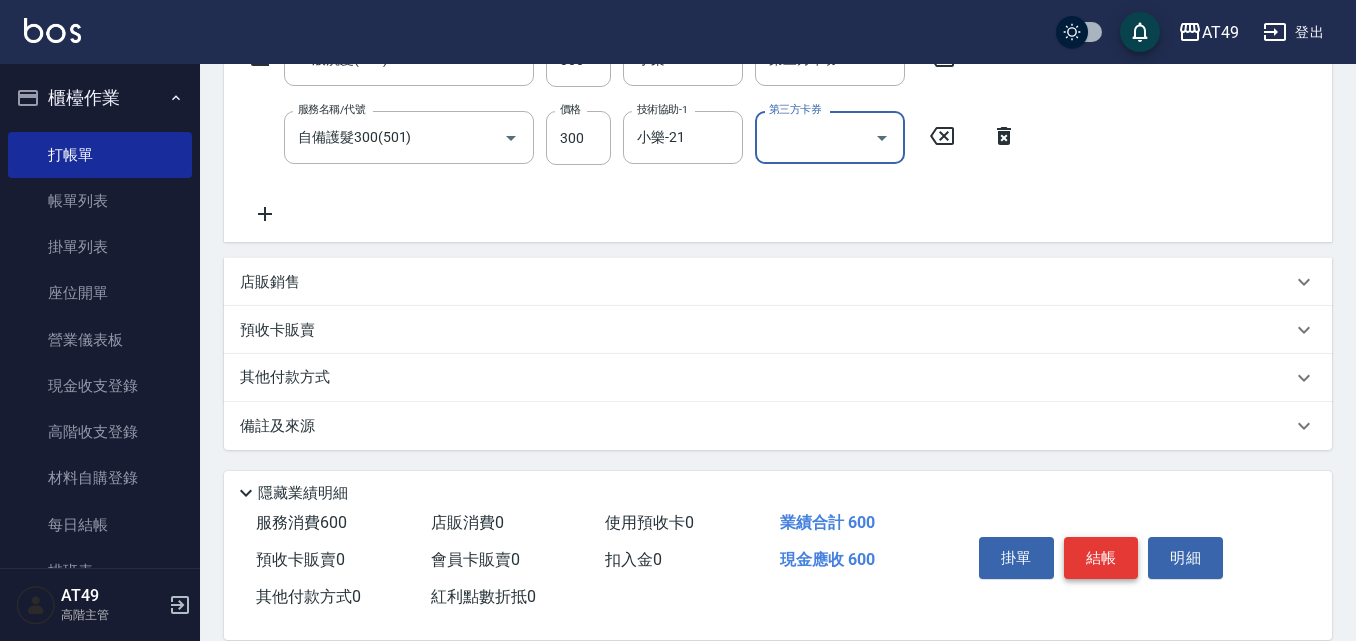 click on "結帳" at bounding box center (1101, 558) 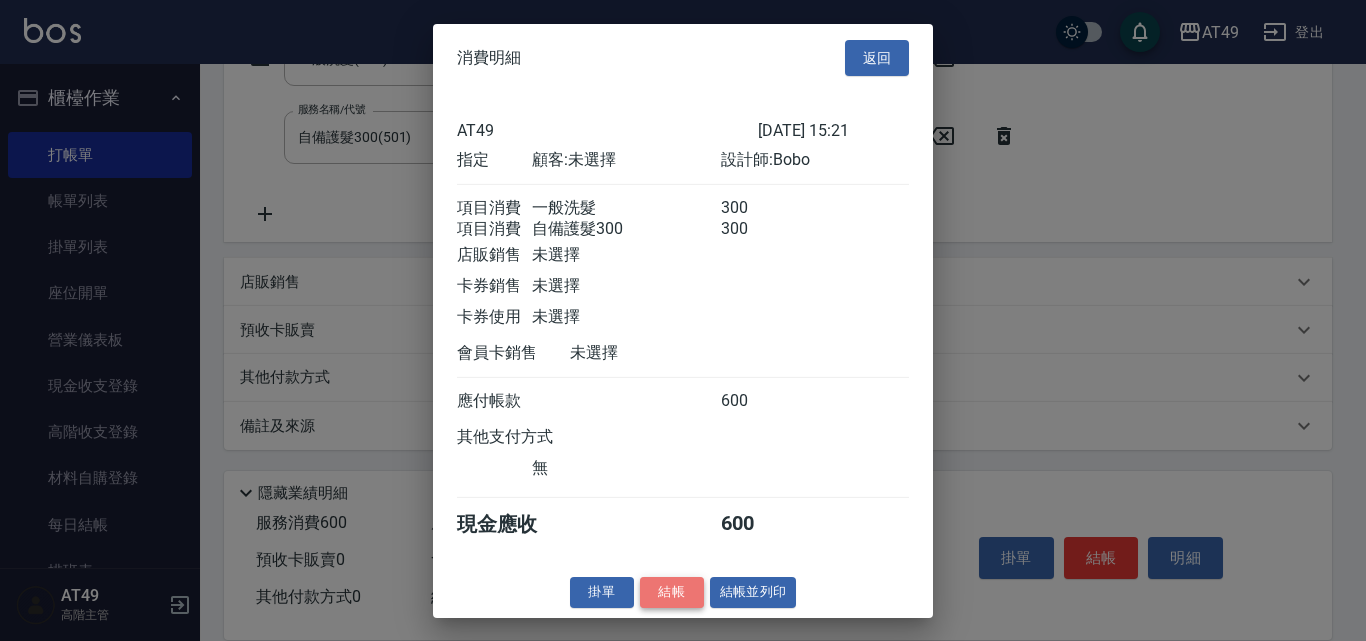 click on "結帳" at bounding box center [672, 592] 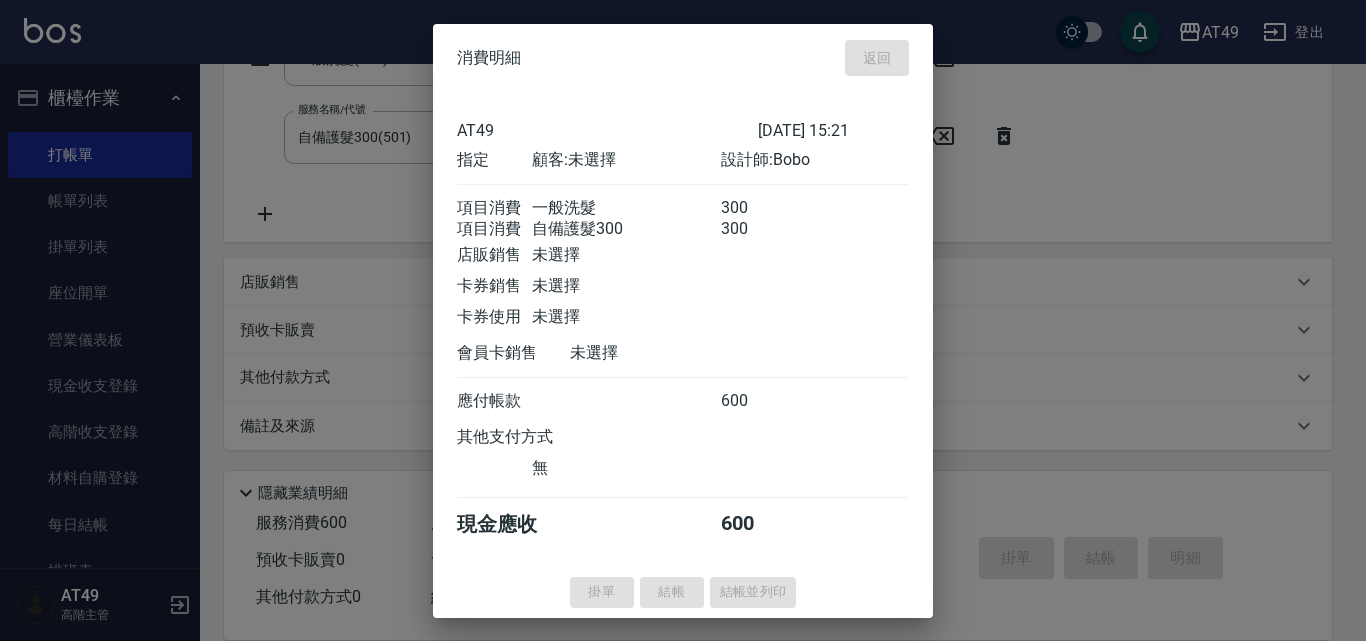 type on "[DATE] 15:46" 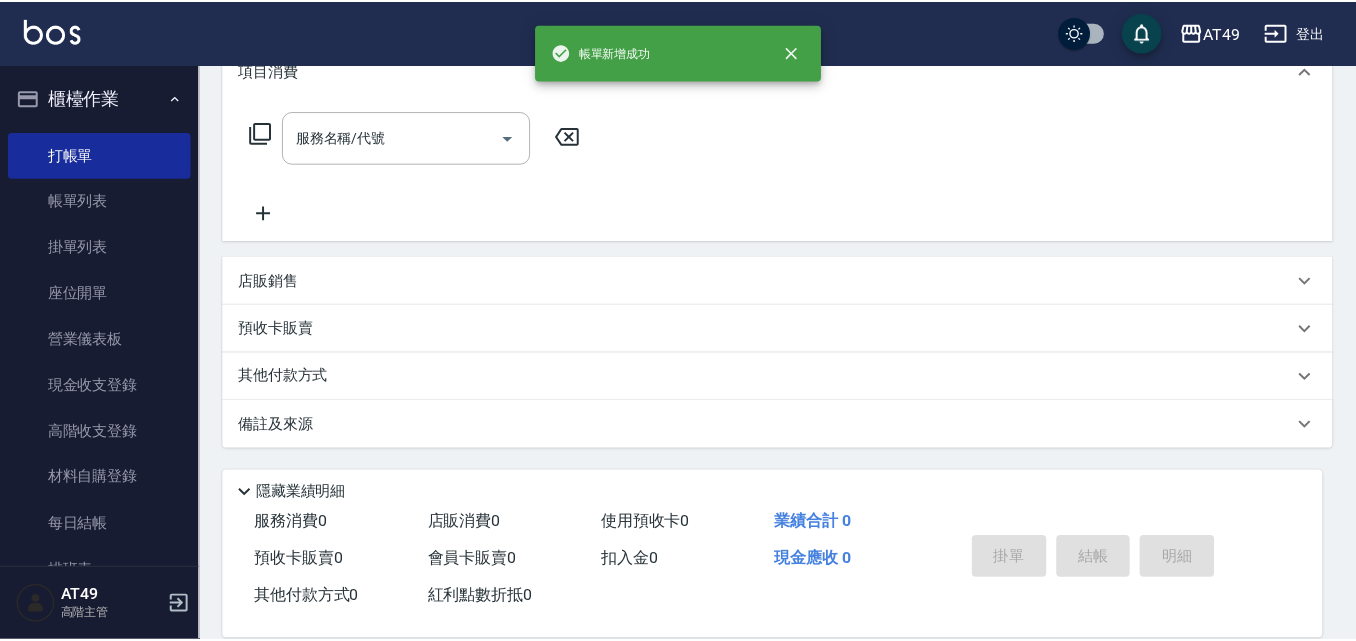 scroll, scrollTop: 0, scrollLeft: 0, axis: both 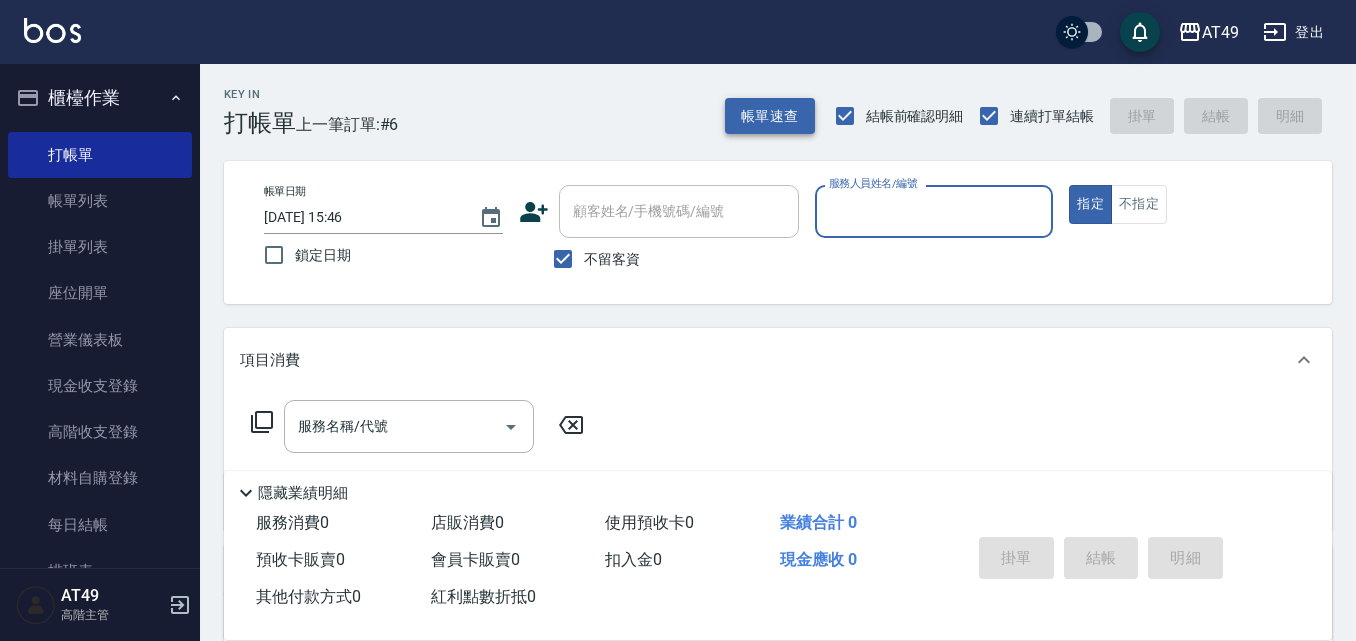 click on "帳單速查" at bounding box center [770, 116] 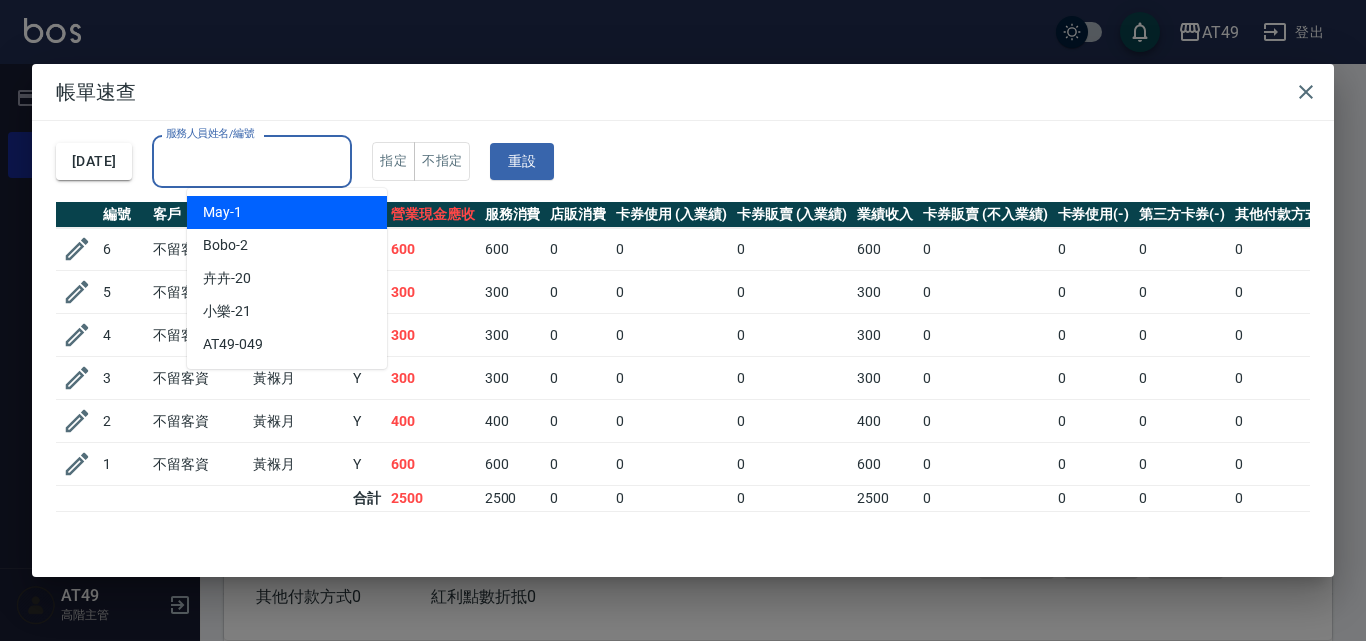 click on "服務人員姓名/編號" at bounding box center (252, 161) 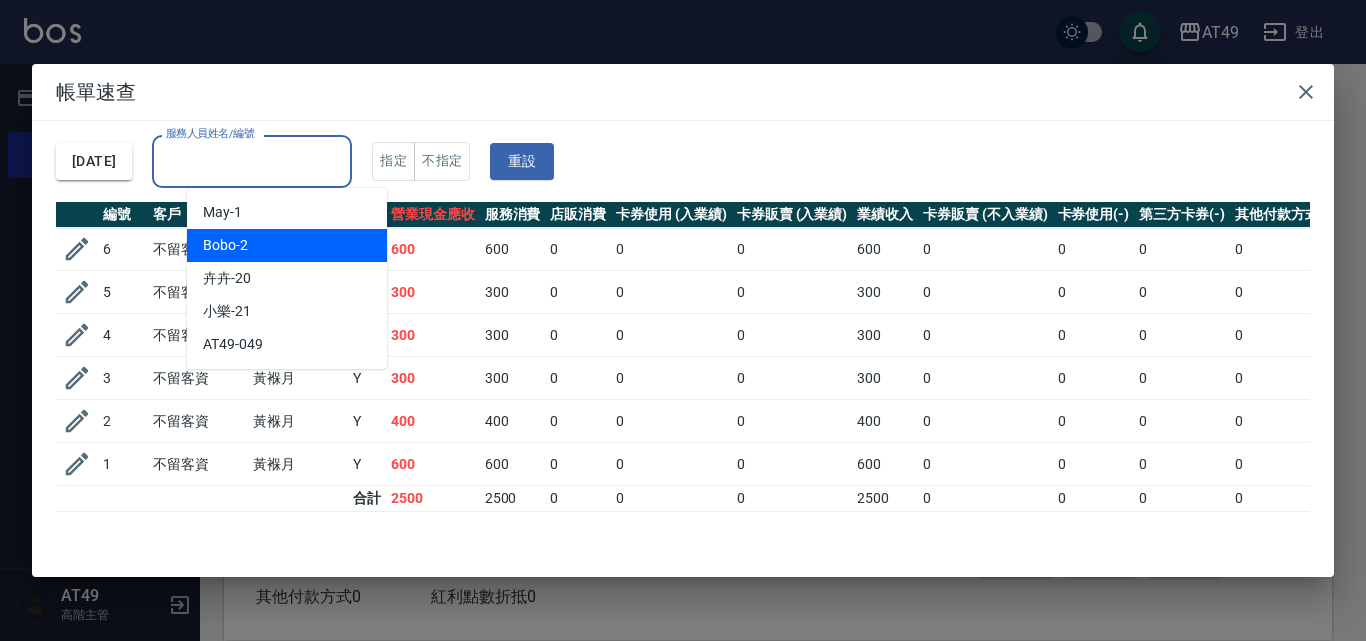 click on "Bobo -2" at bounding box center (287, 245) 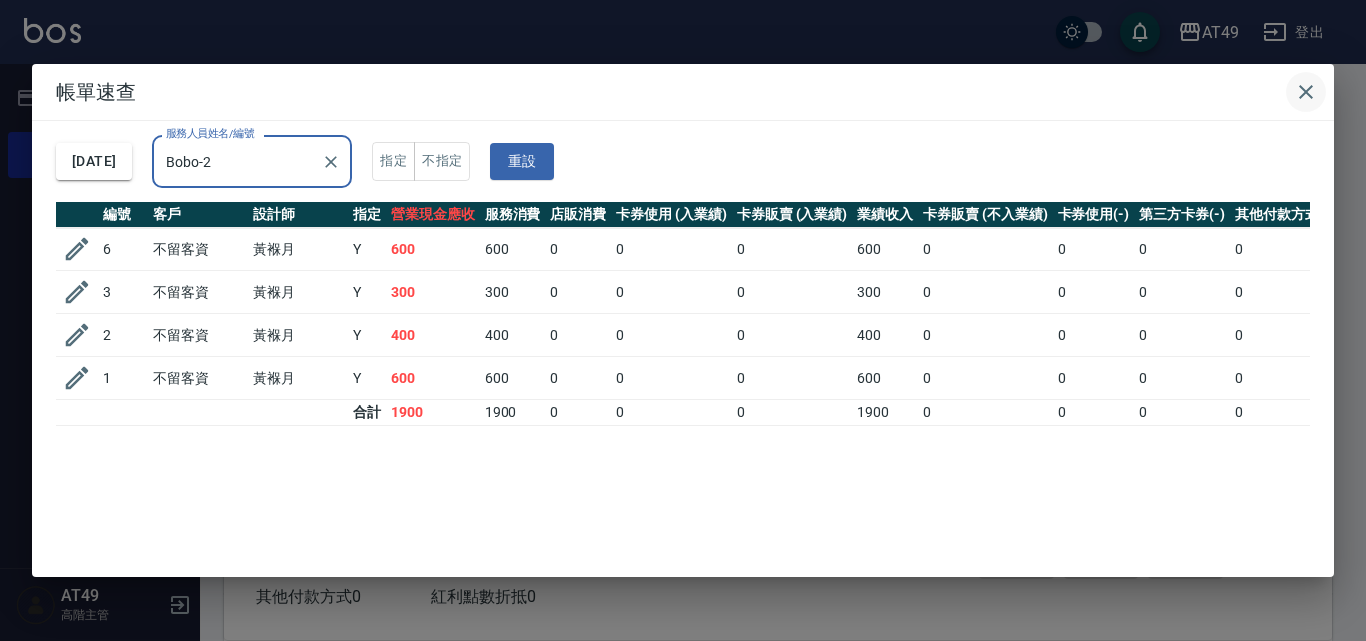 click 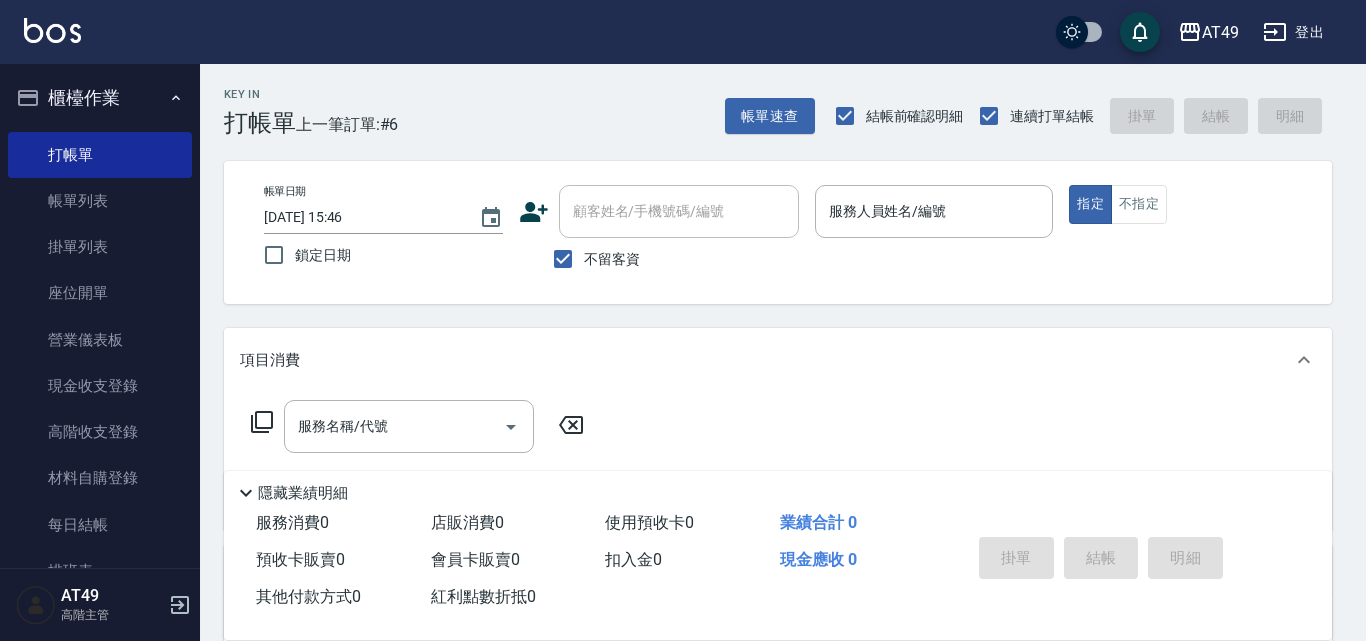 type 